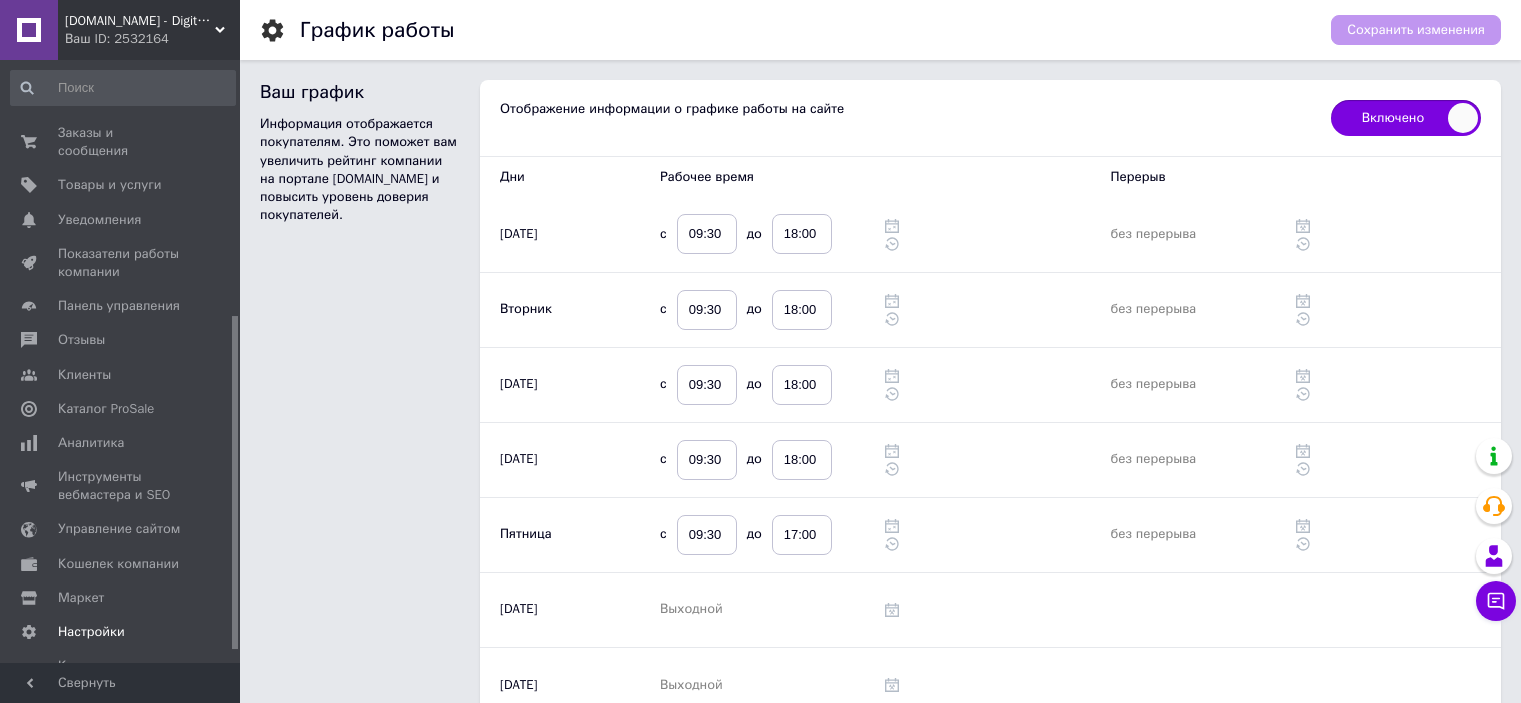 scroll, scrollTop: 660, scrollLeft: 0, axis: vertical 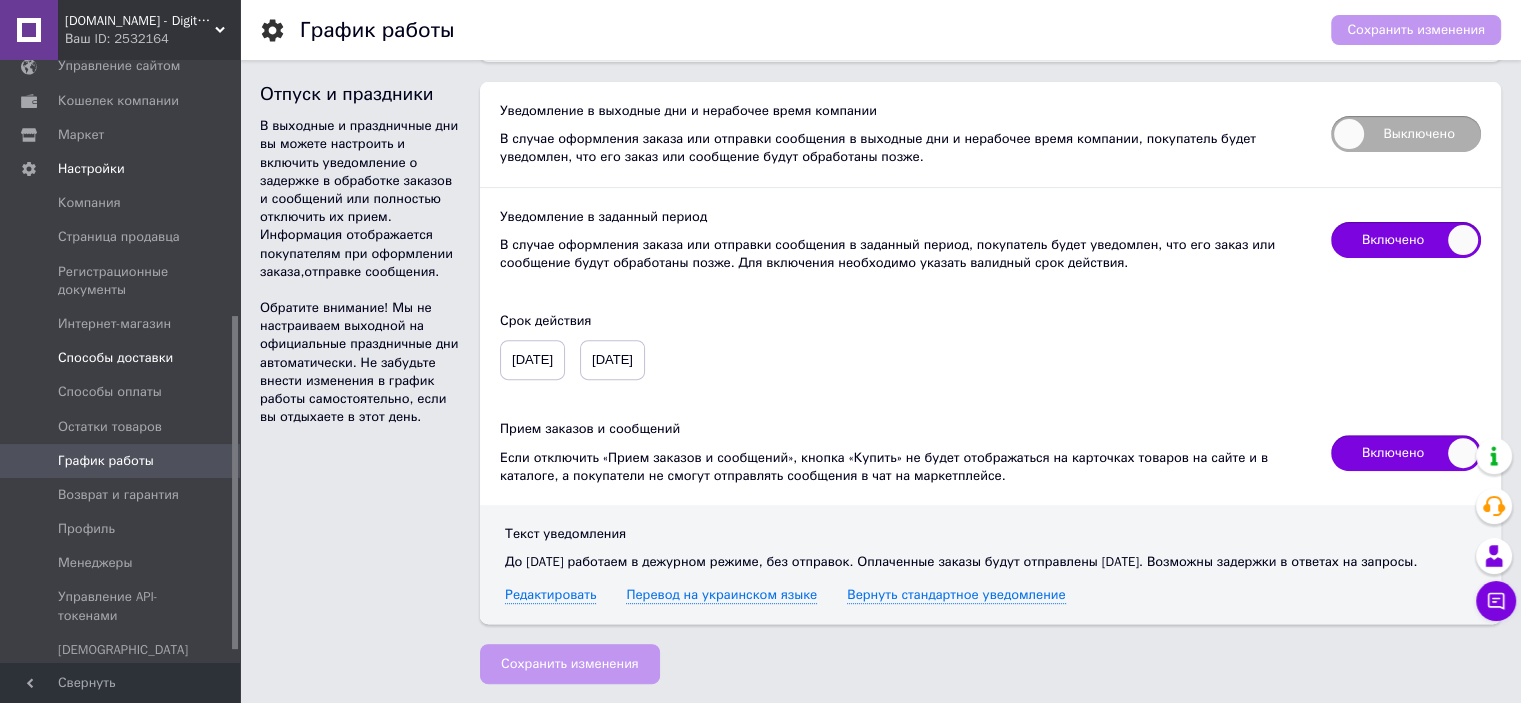 click on "Способы доставки" at bounding box center (115, 358) 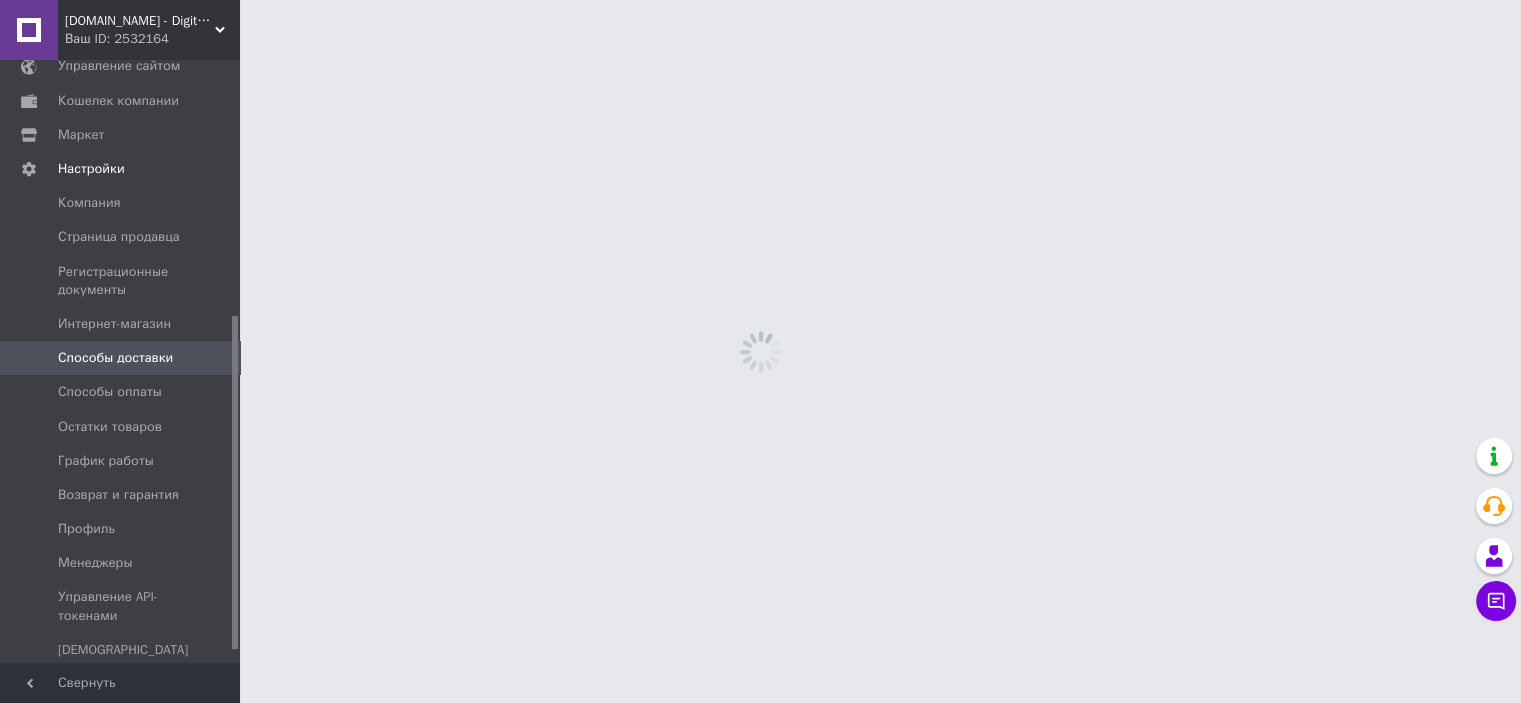 scroll, scrollTop: 0, scrollLeft: 0, axis: both 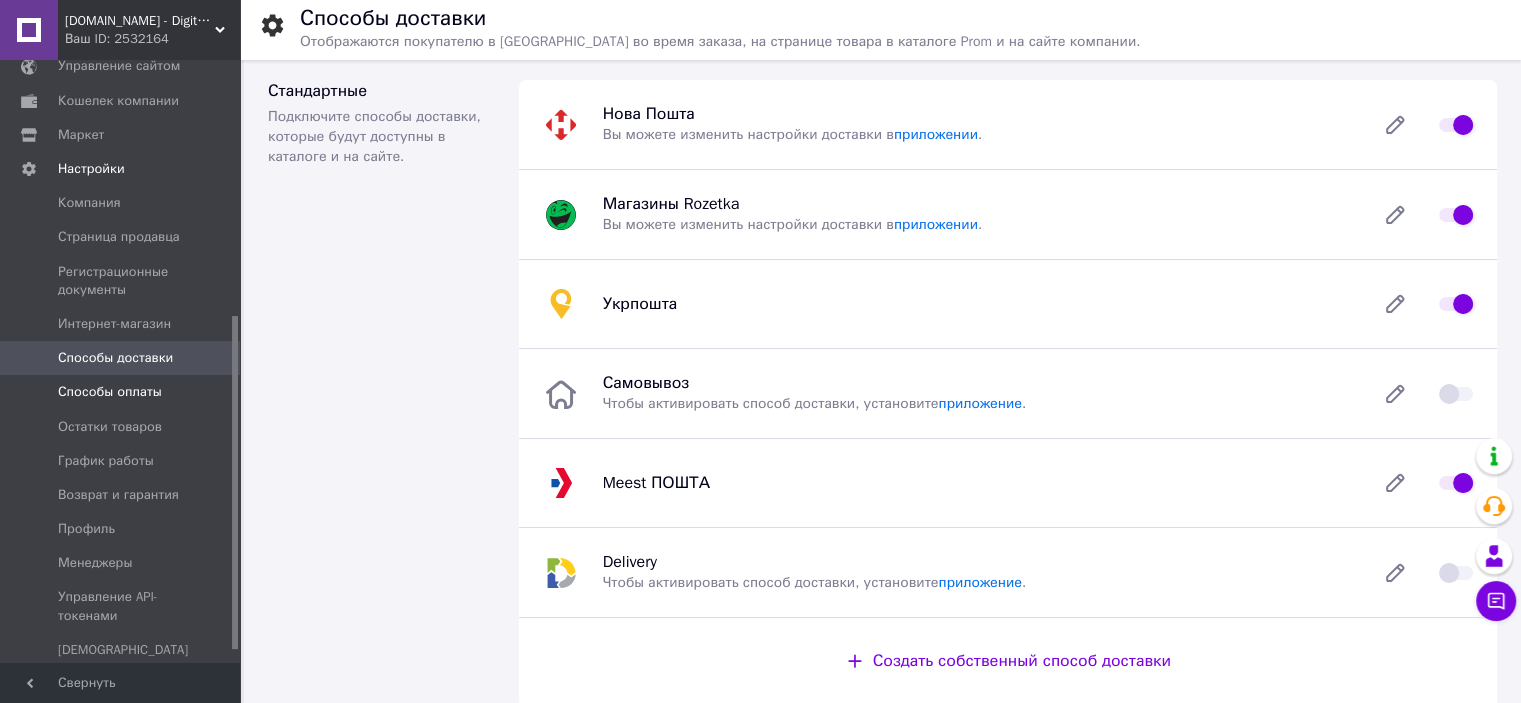 click on "Способы оплаты" at bounding box center [110, 392] 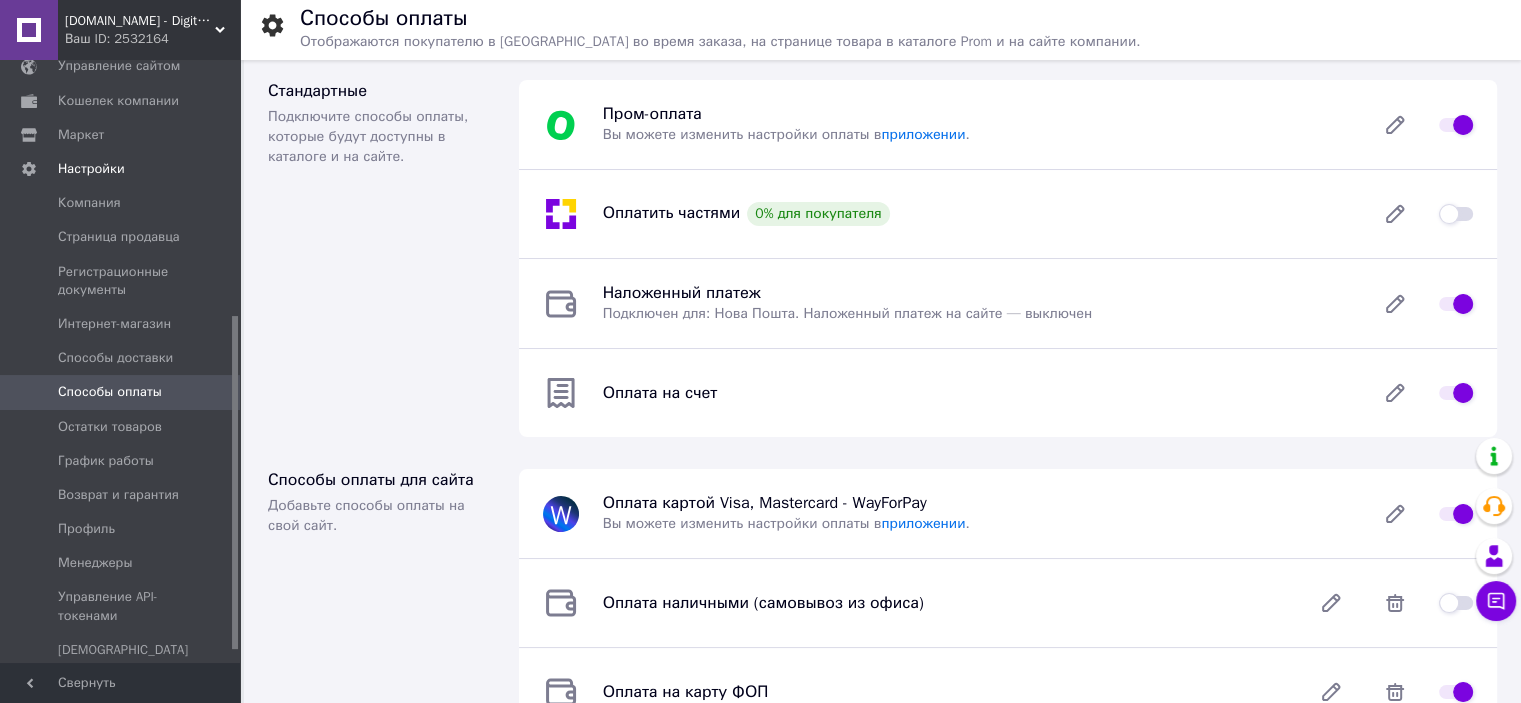 click at bounding box center [1456, 304] 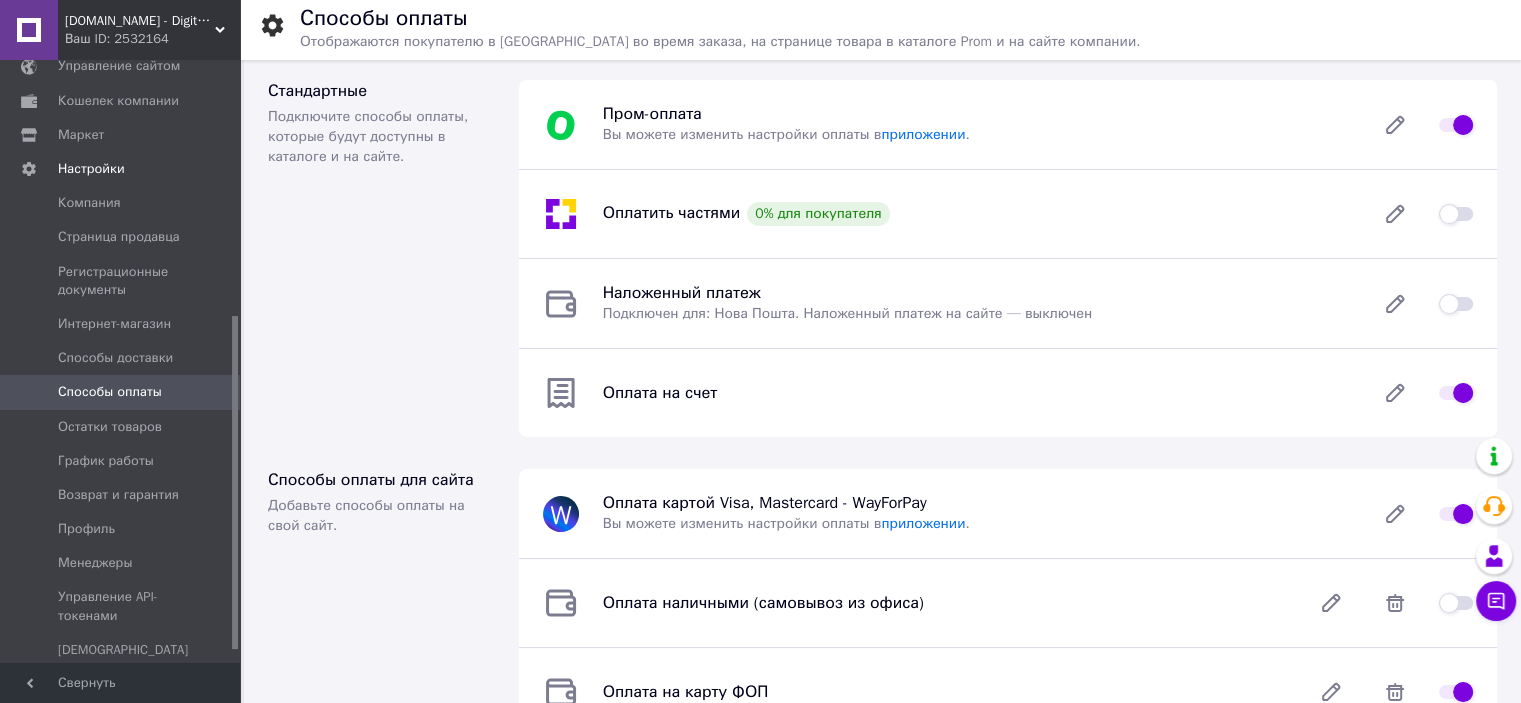 checkbox on "false" 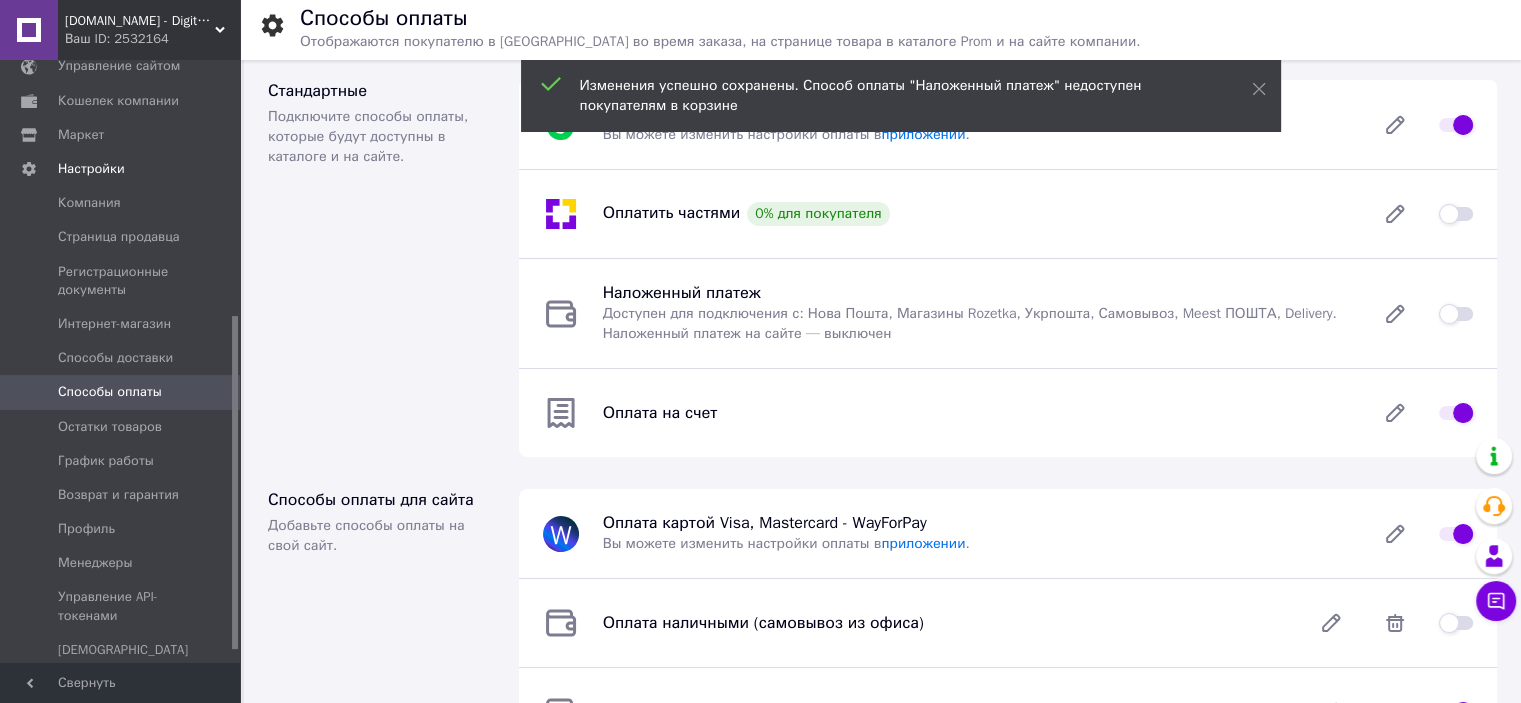 click at bounding box center (1456, 413) 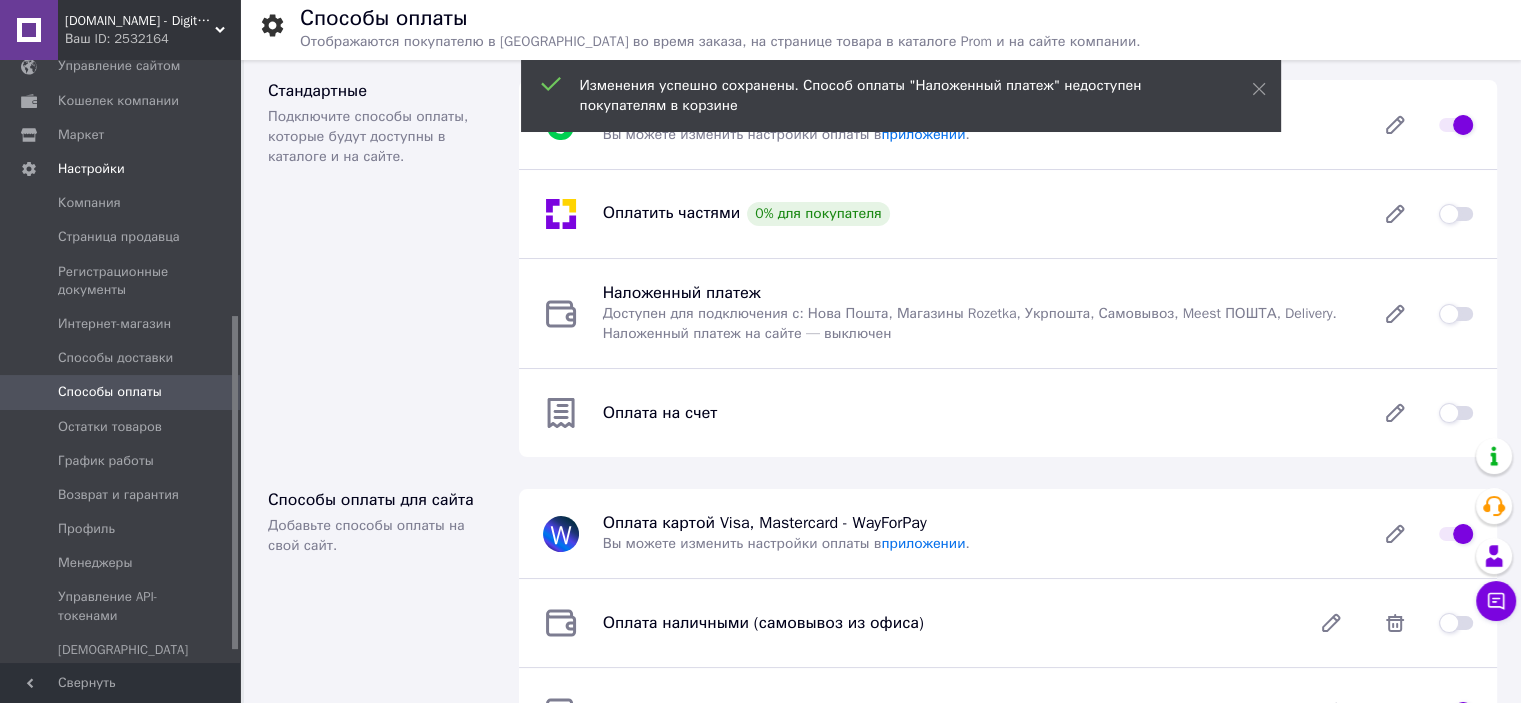 checkbox on "false" 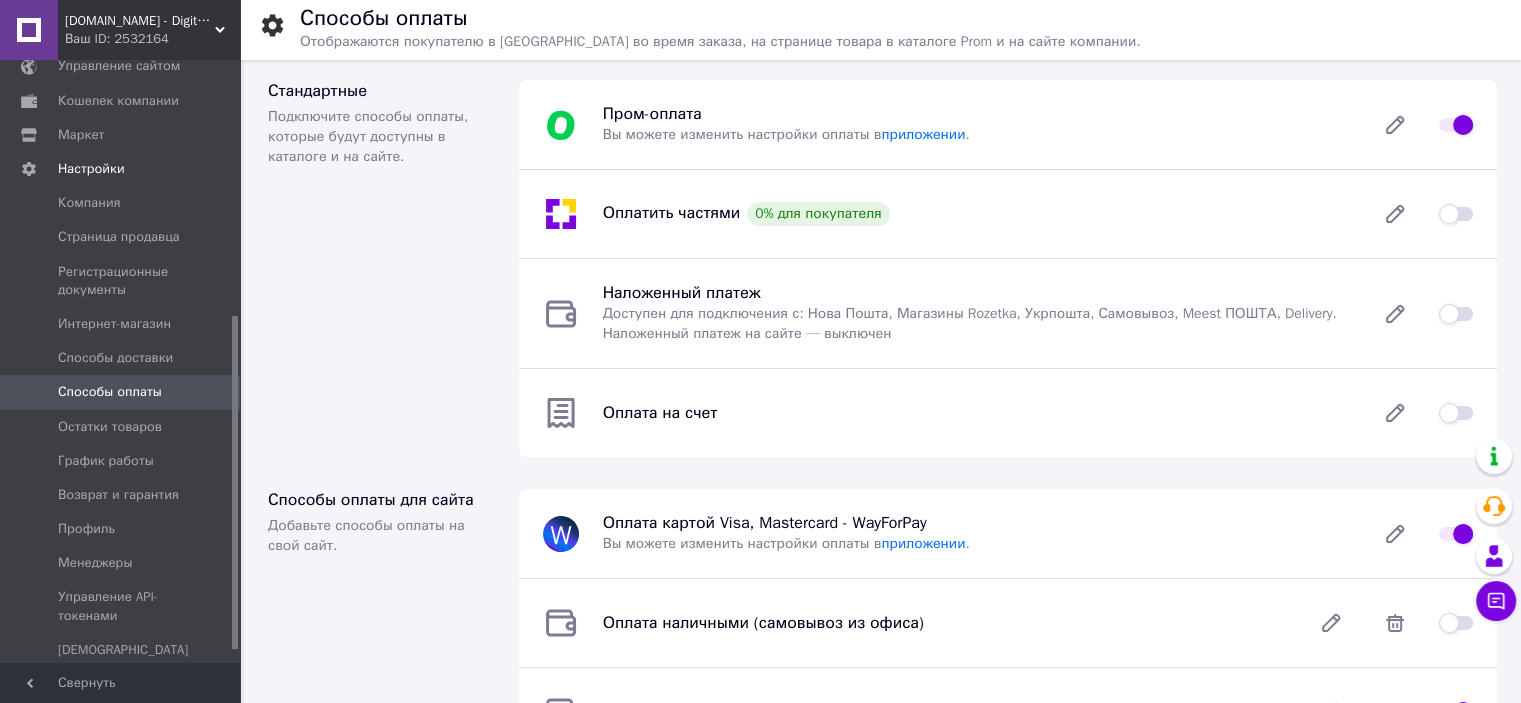 click at bounding box center (1456, 534) 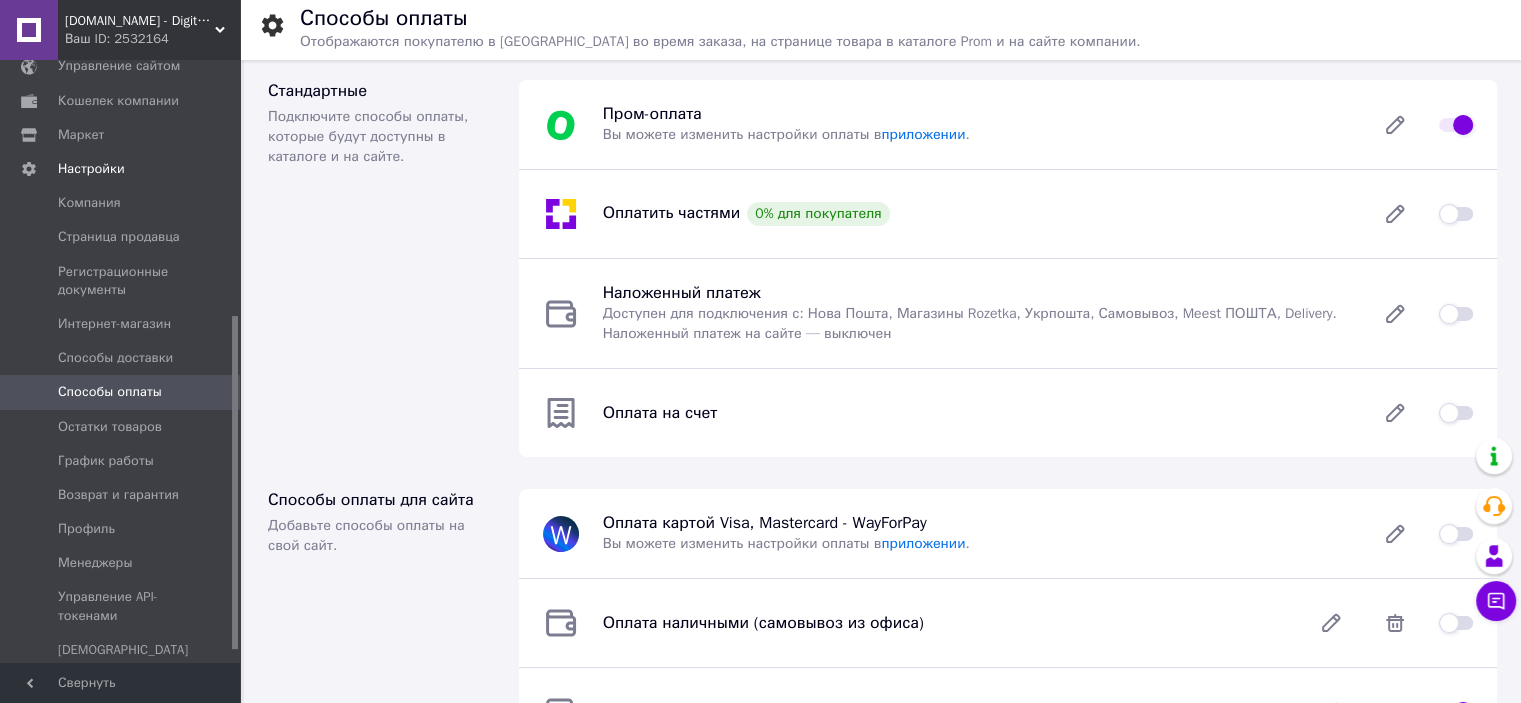 checkbox on "false" 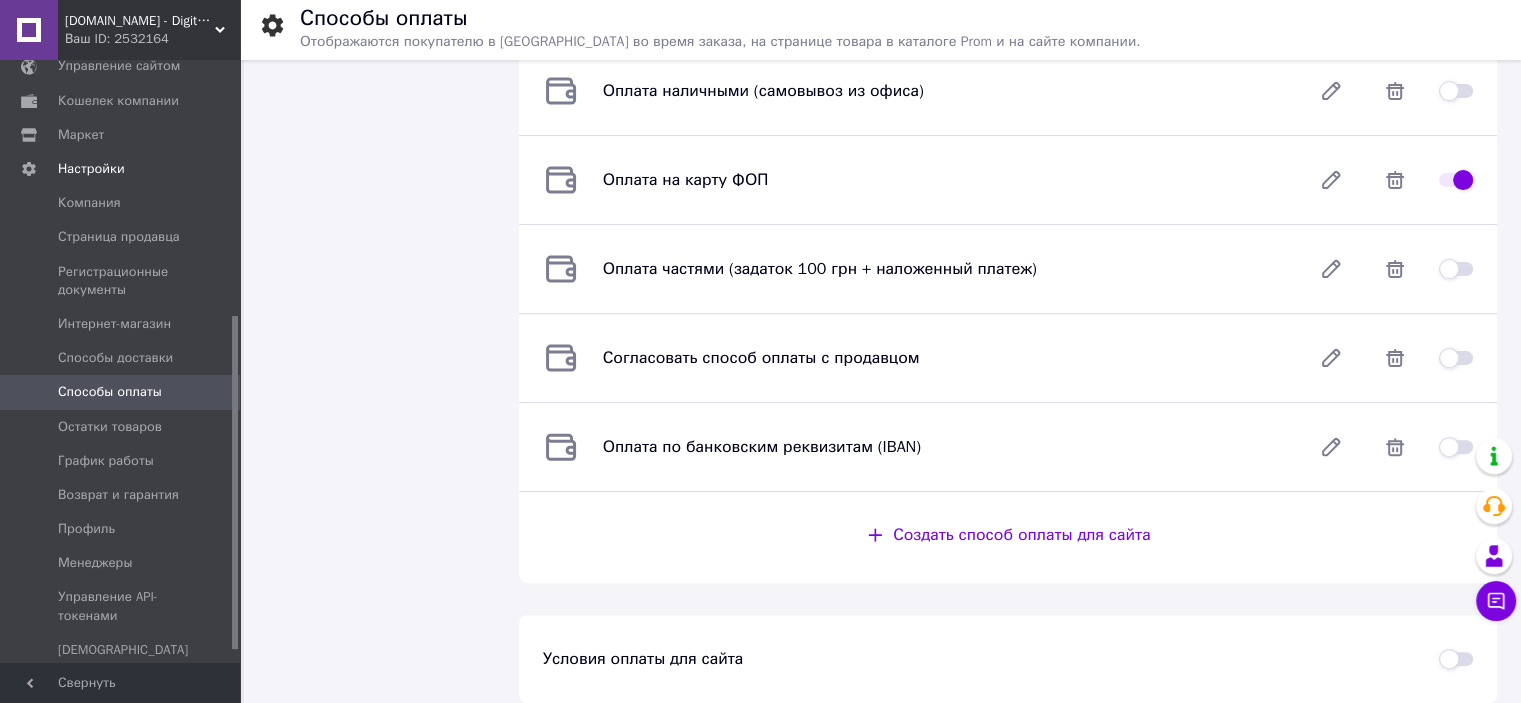 scroll, scrollTop: 548, scrollLeft: 0, axis: vertical 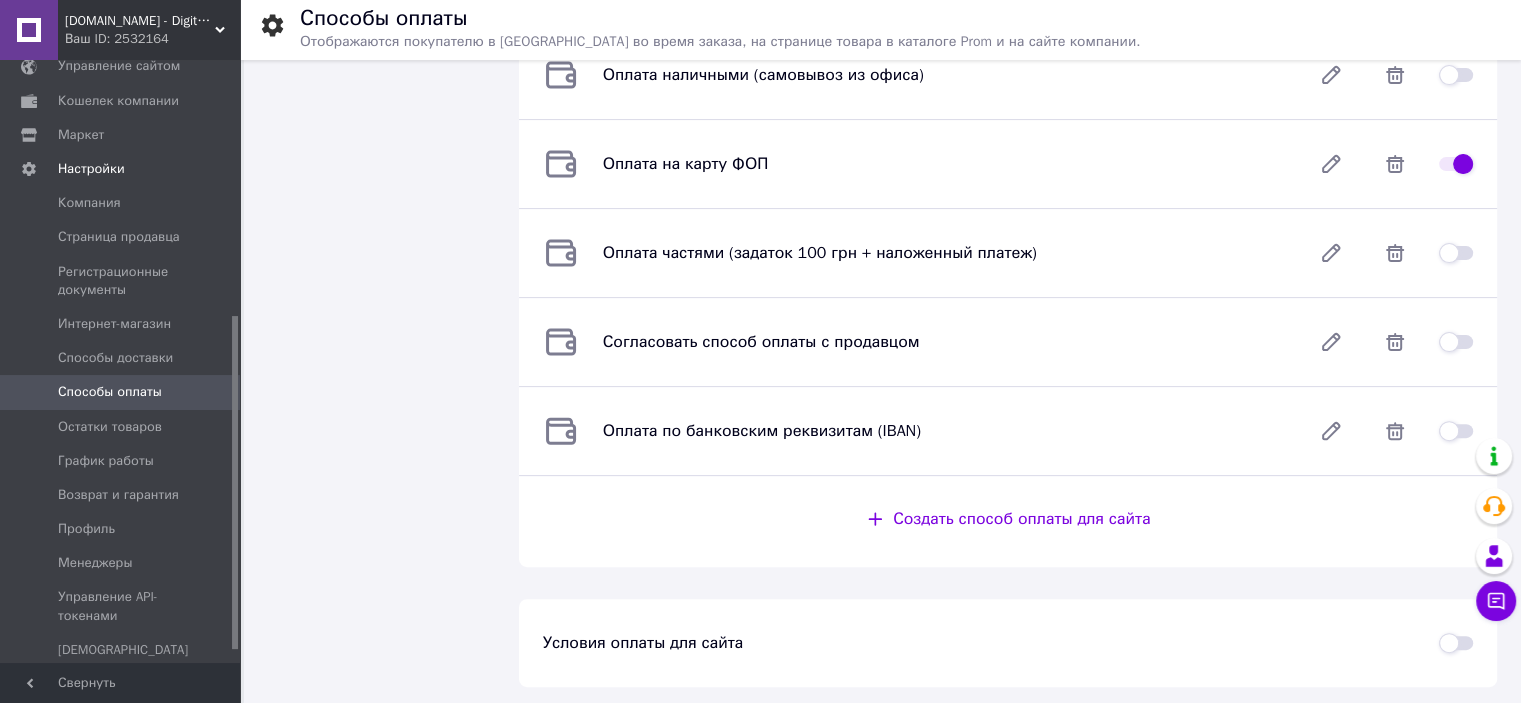 click at bounding box center [1456, 164] 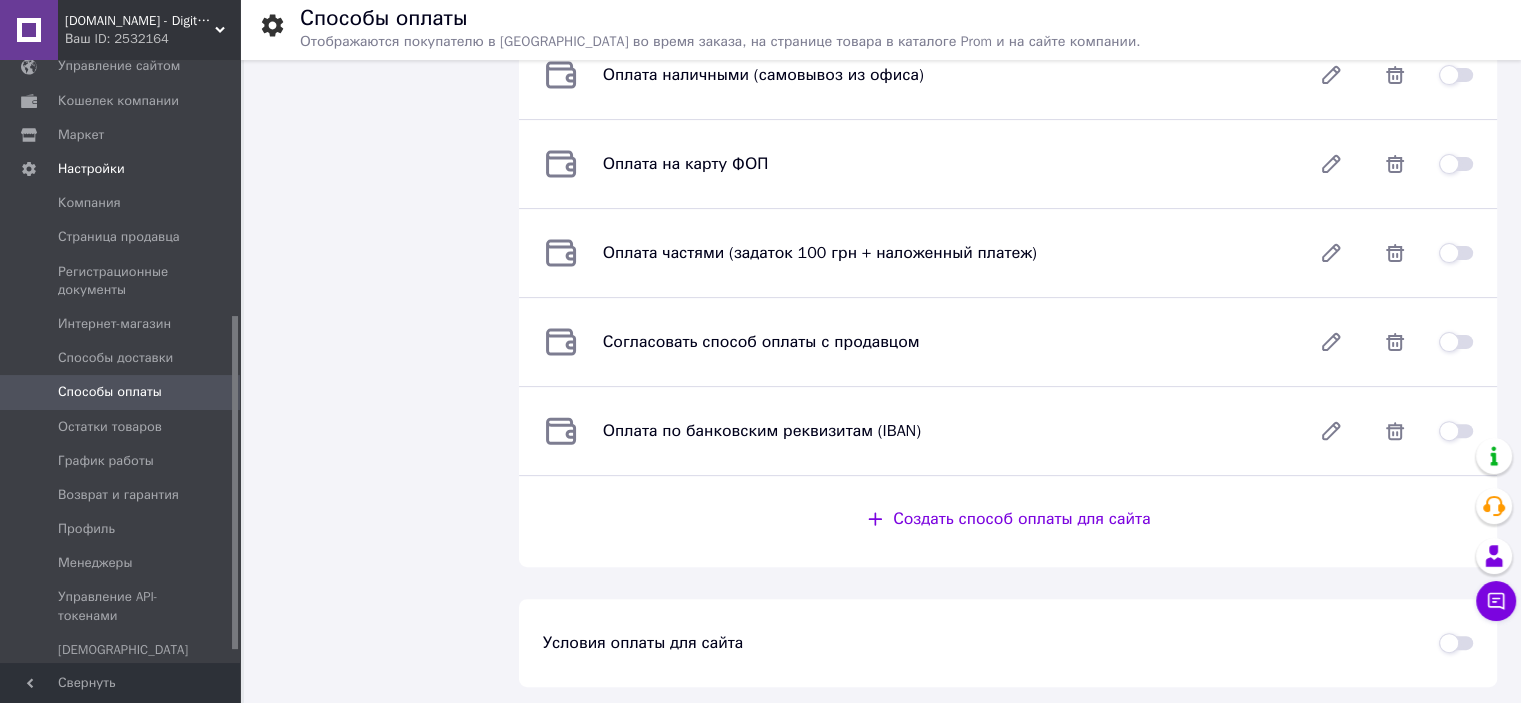 checkbox on "false" 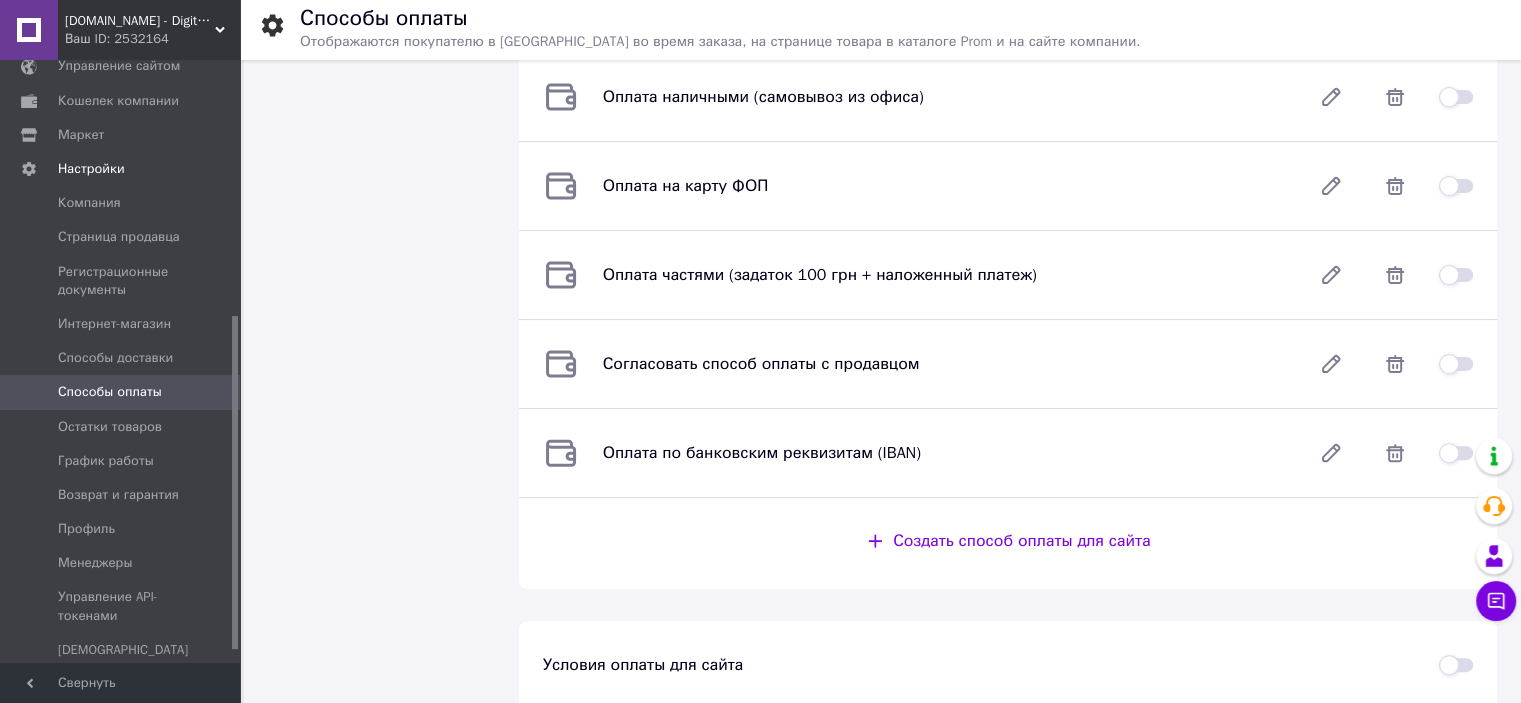 scroll, scrollTop: 548, scrollLeft: 0, axis: vertical 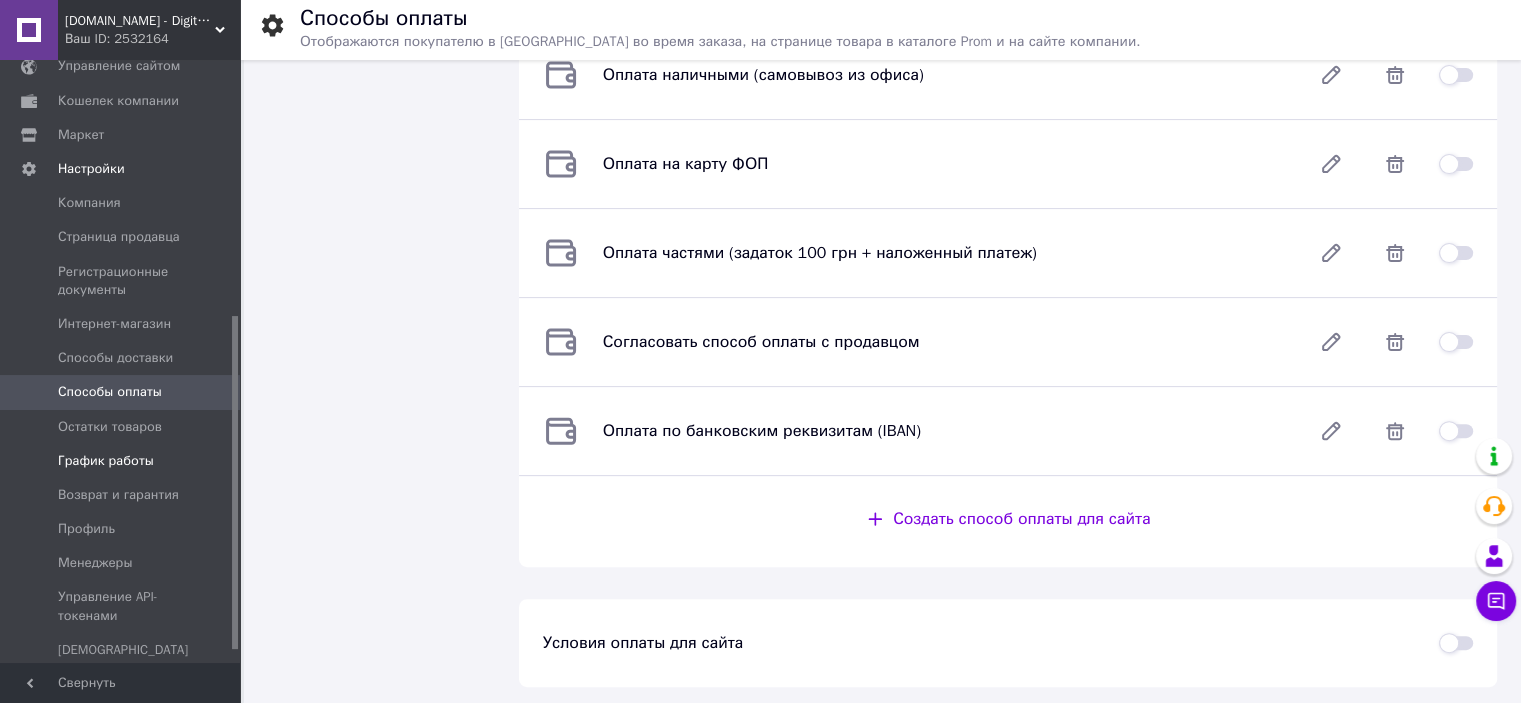 click on "График работы" at bounding box center (106, 461) 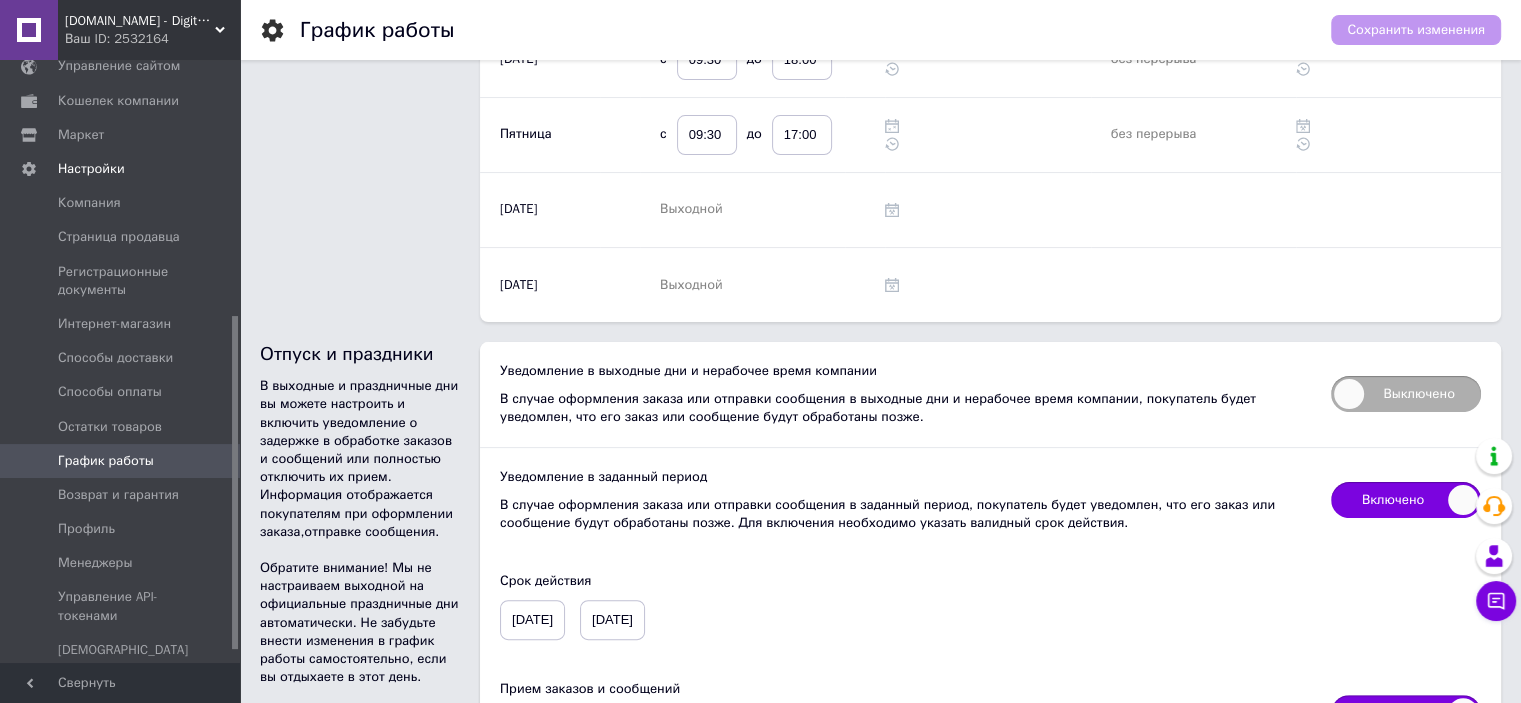 scroll, scrollTop: 660, scrollLeft: 0, axis: vertical 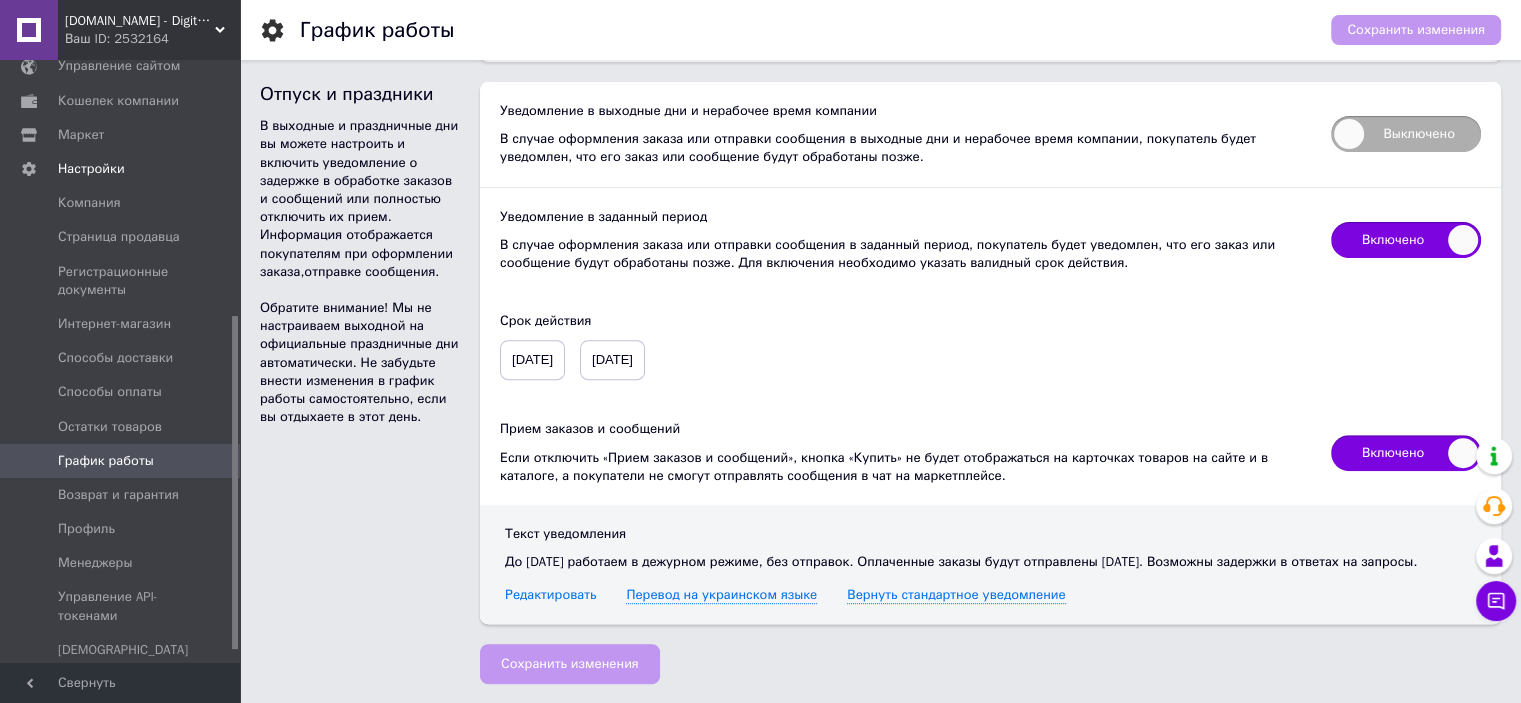 click on "Редактировать" at bounding box center [550, 595] 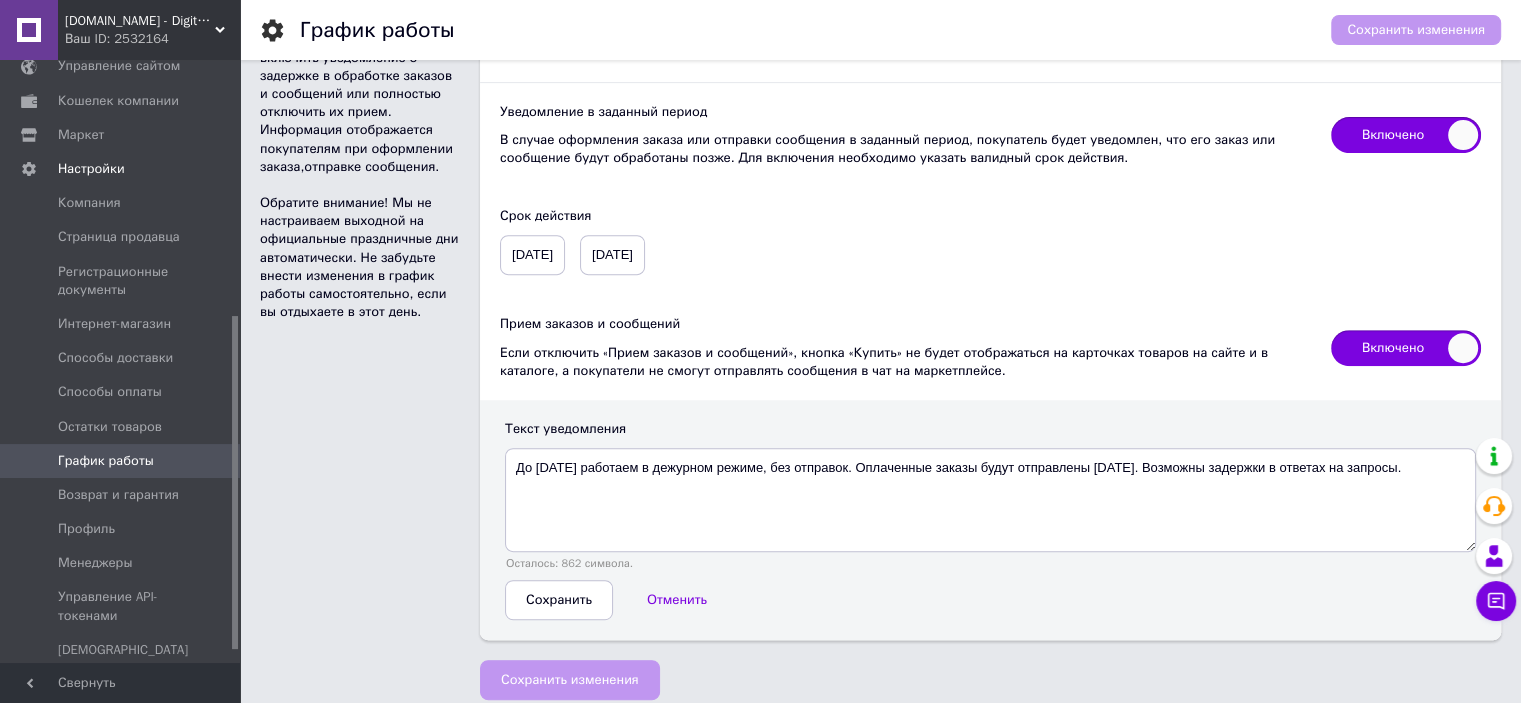 scroll, scrollTop: 780, scrollLeft: 0, axis: vertical 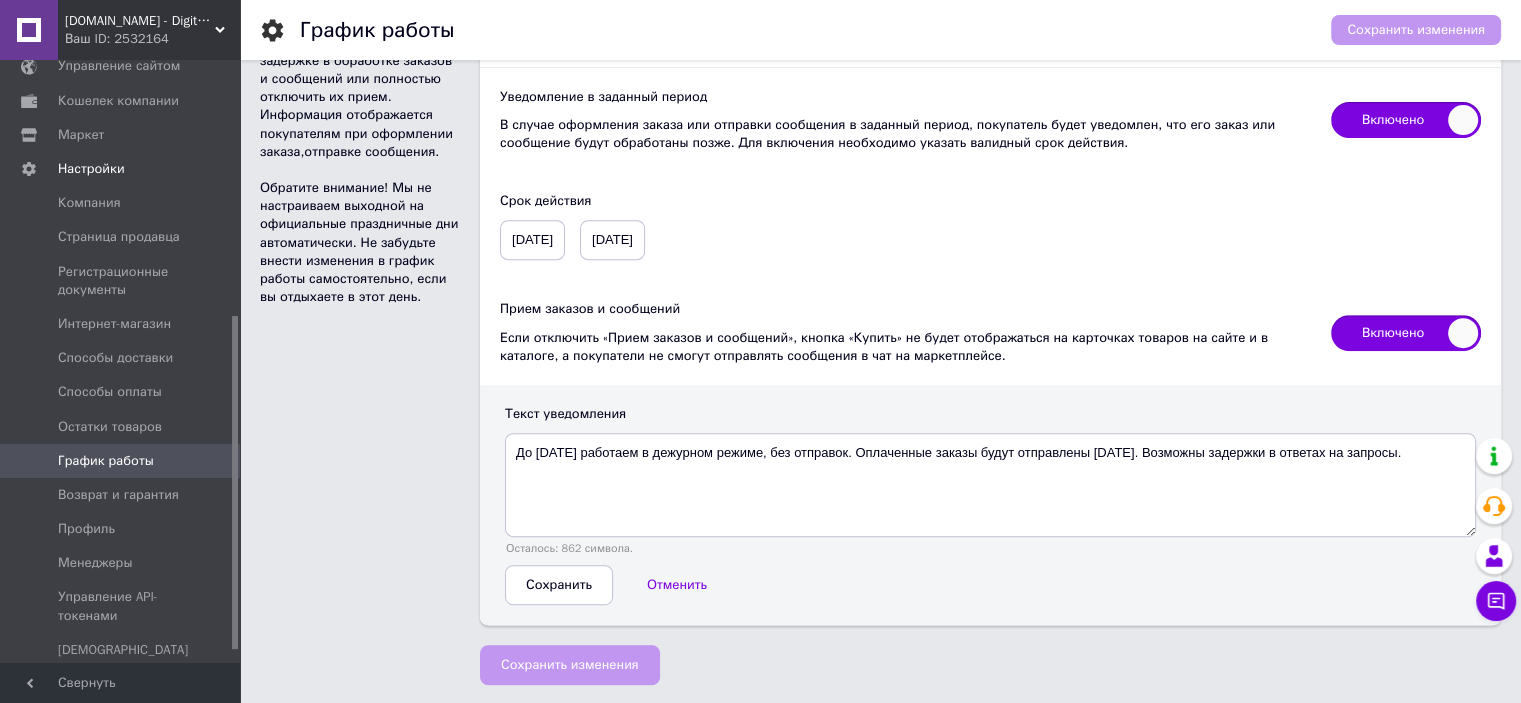 click on "[DATE]" at bounding box center (532, 240) 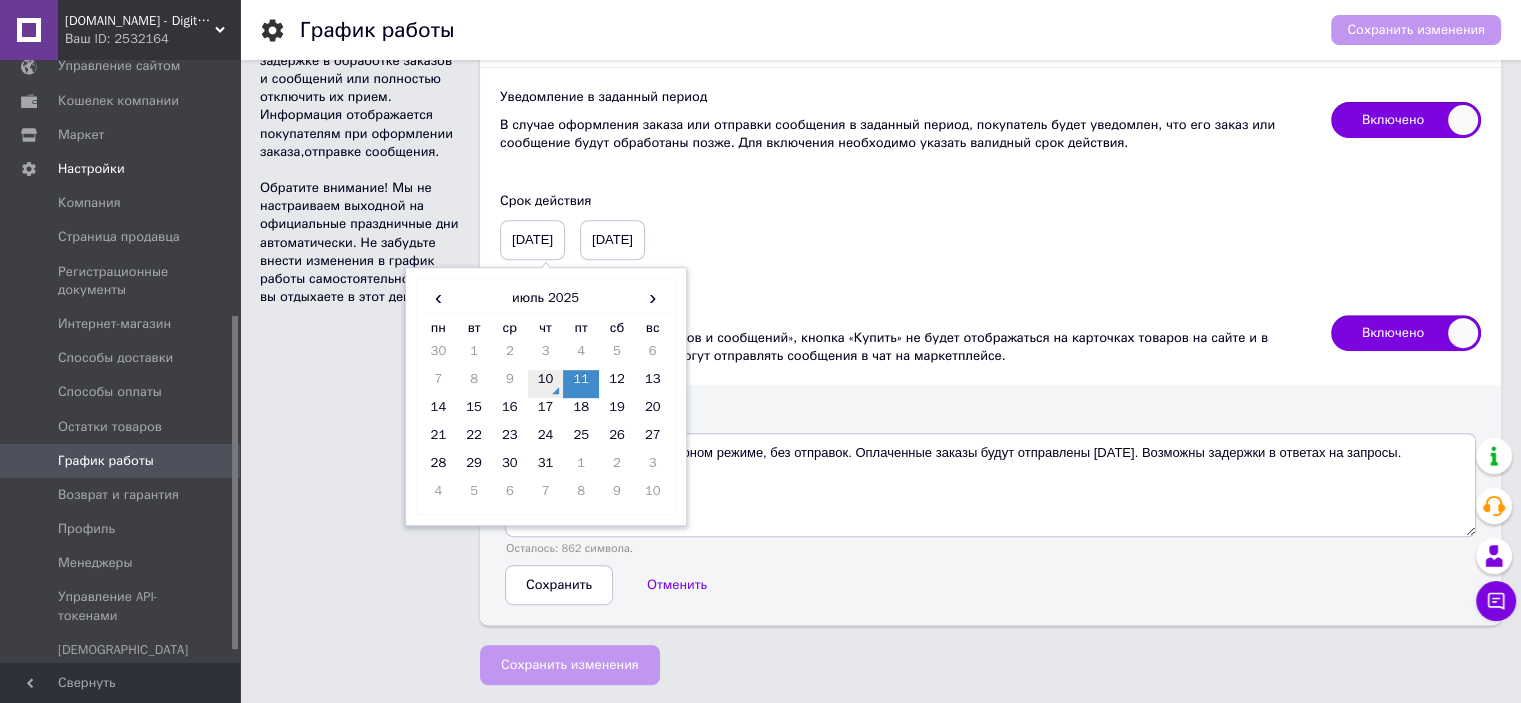 click on "10" at bounding box center [546, 384] 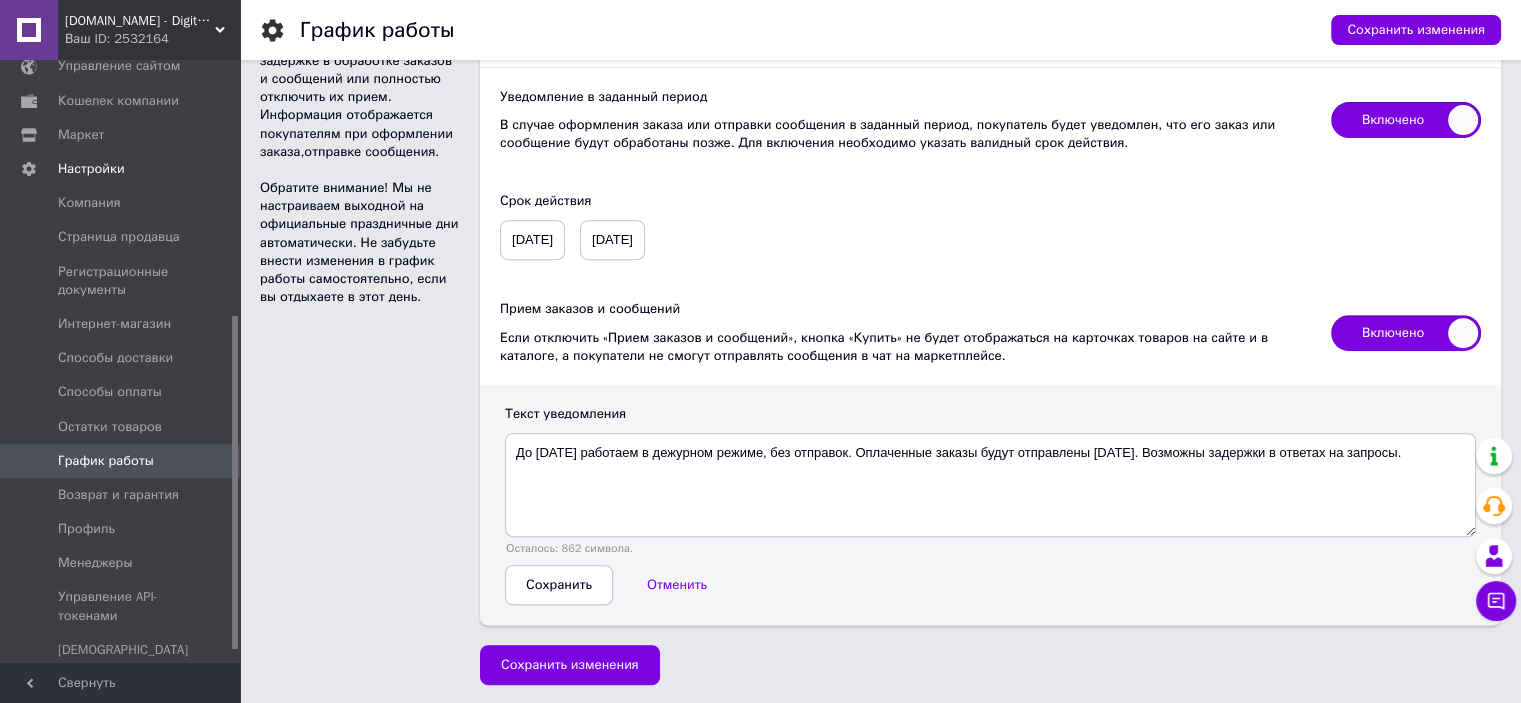 click on "Сохранить" at bounding box center [559, 585] 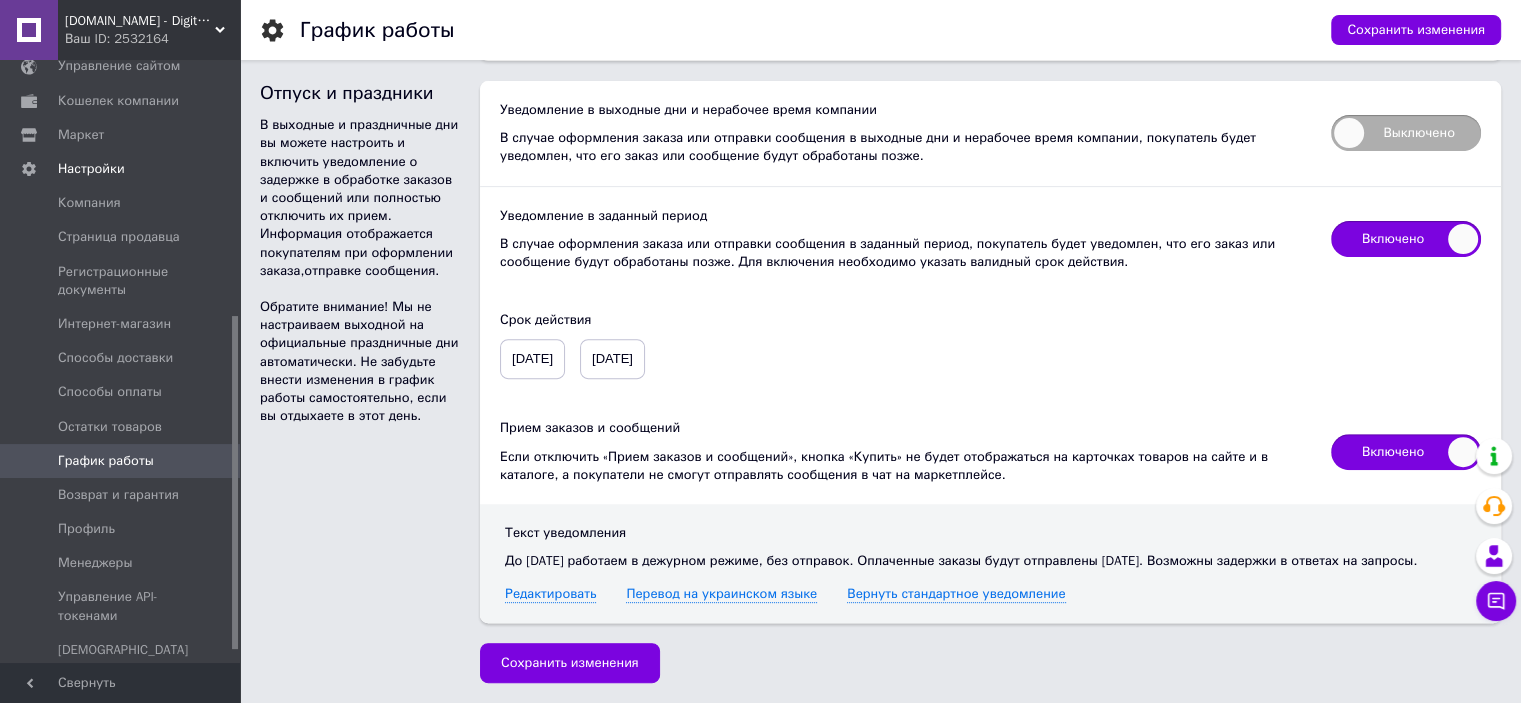 scroll, scrollTop: 660, scrollLeft: 0, axis: vertical 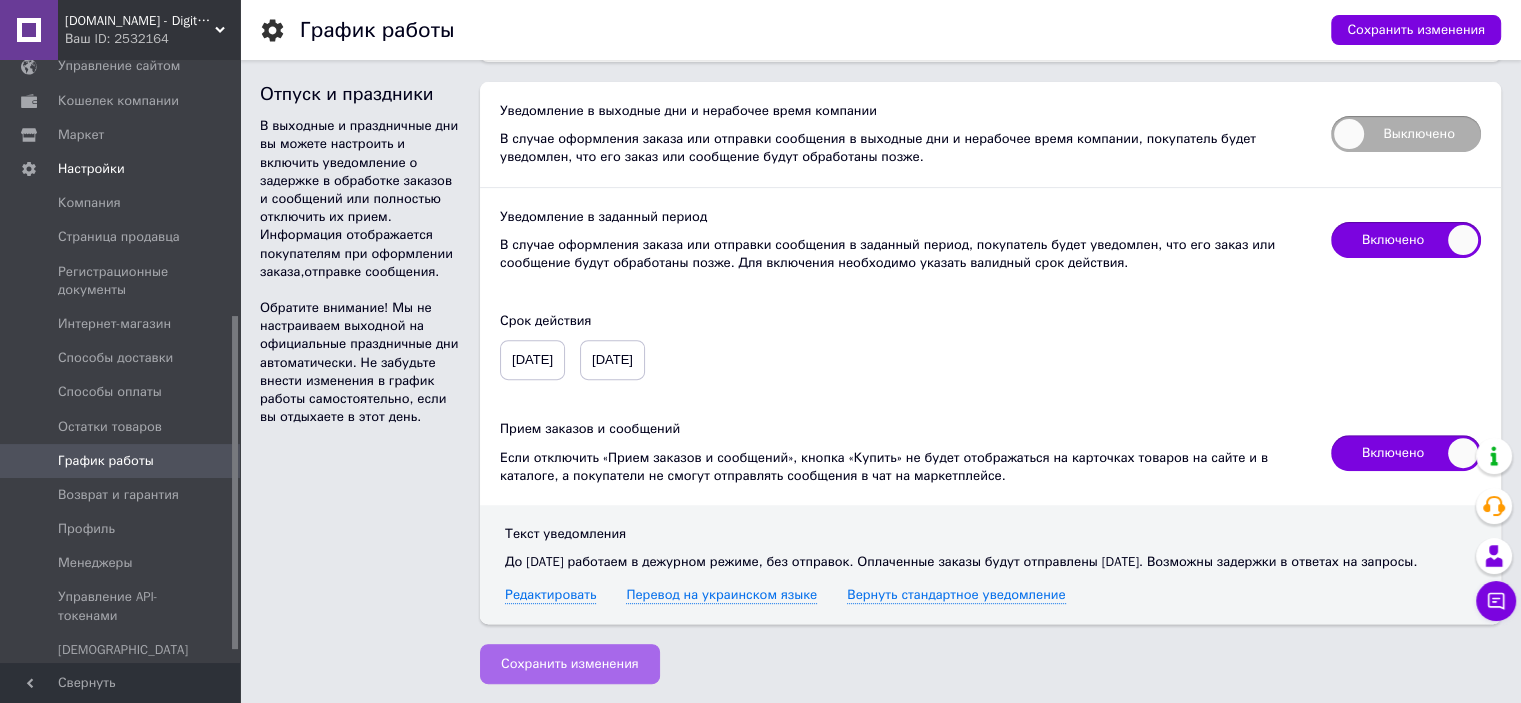 click on "Сохранить изменения" at bounding box center [570, 664] 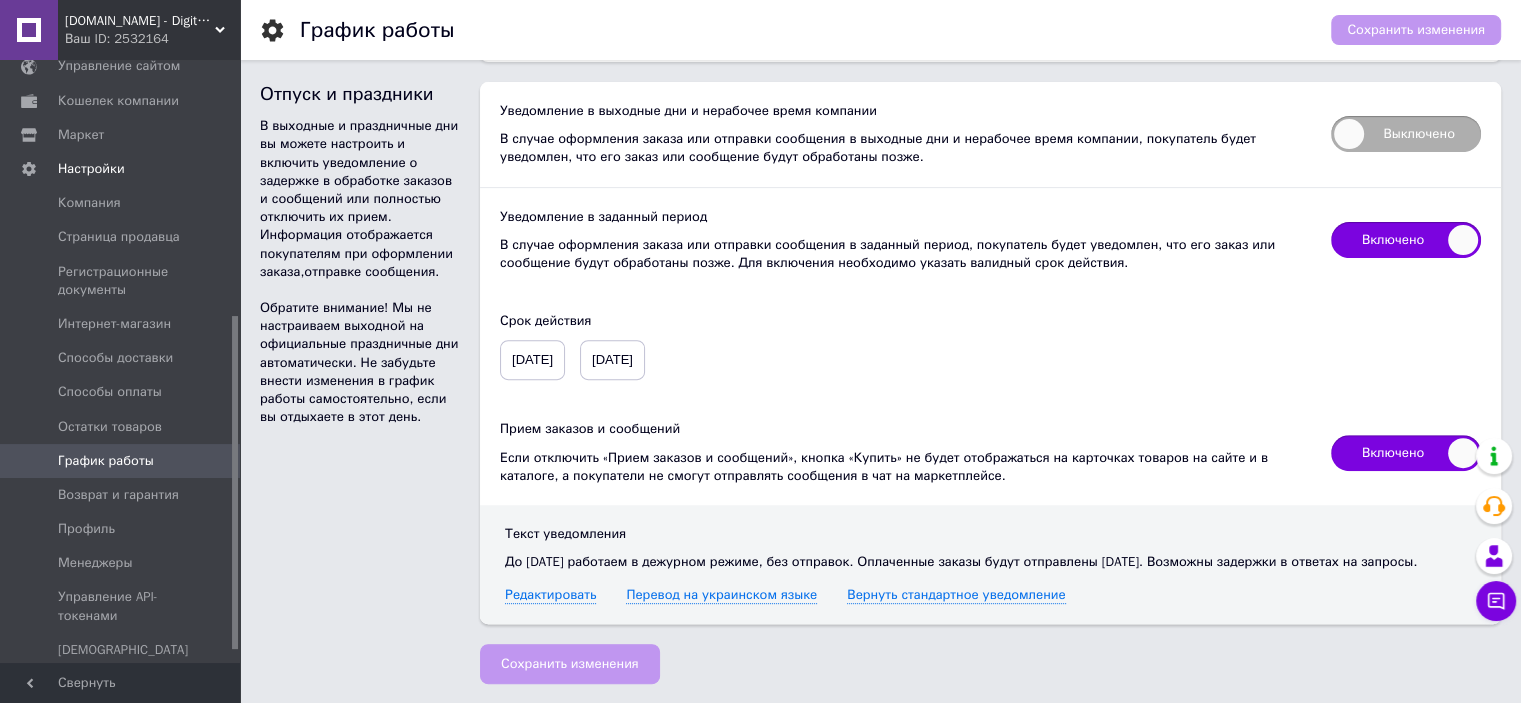 click on "[DATE]" at bounding box center (612, 360) 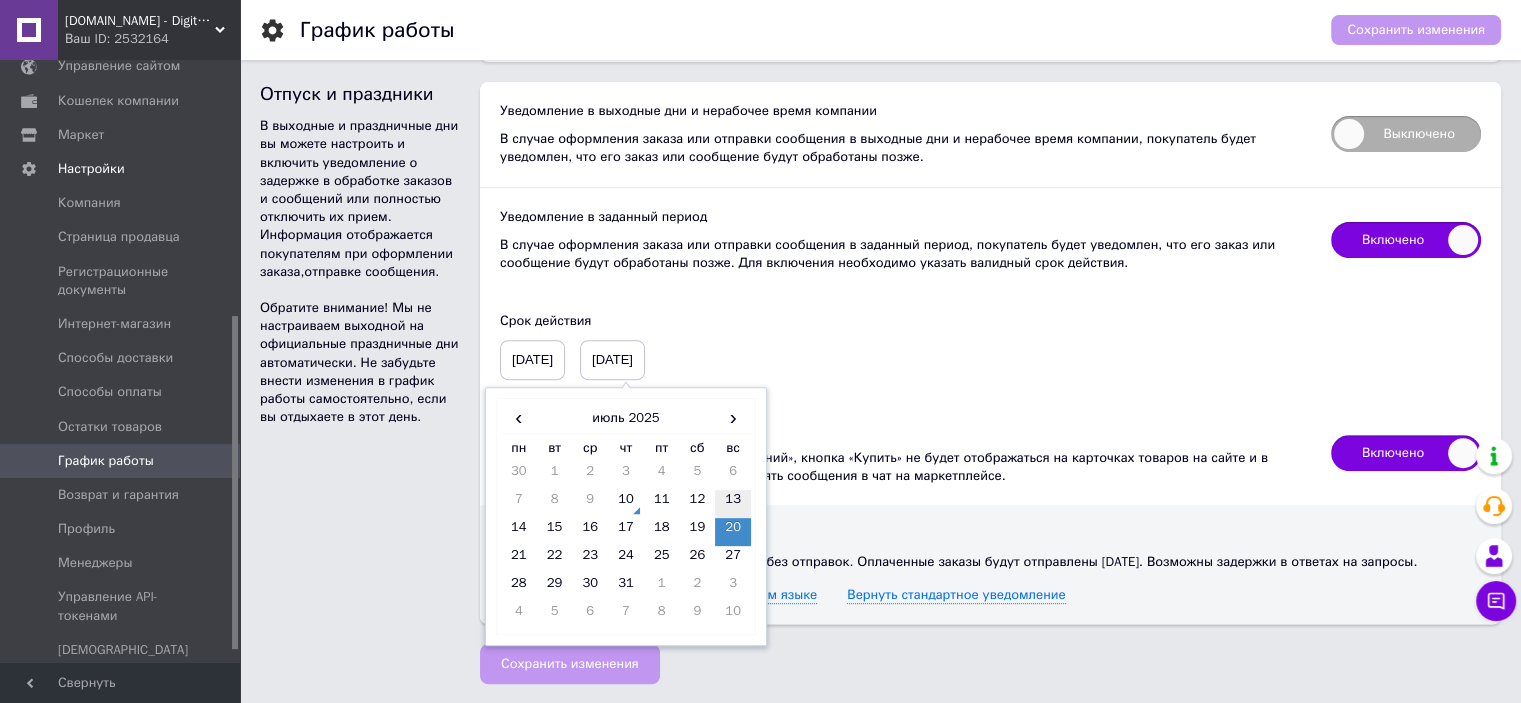 click on "13" at bounding box center [733, 504] 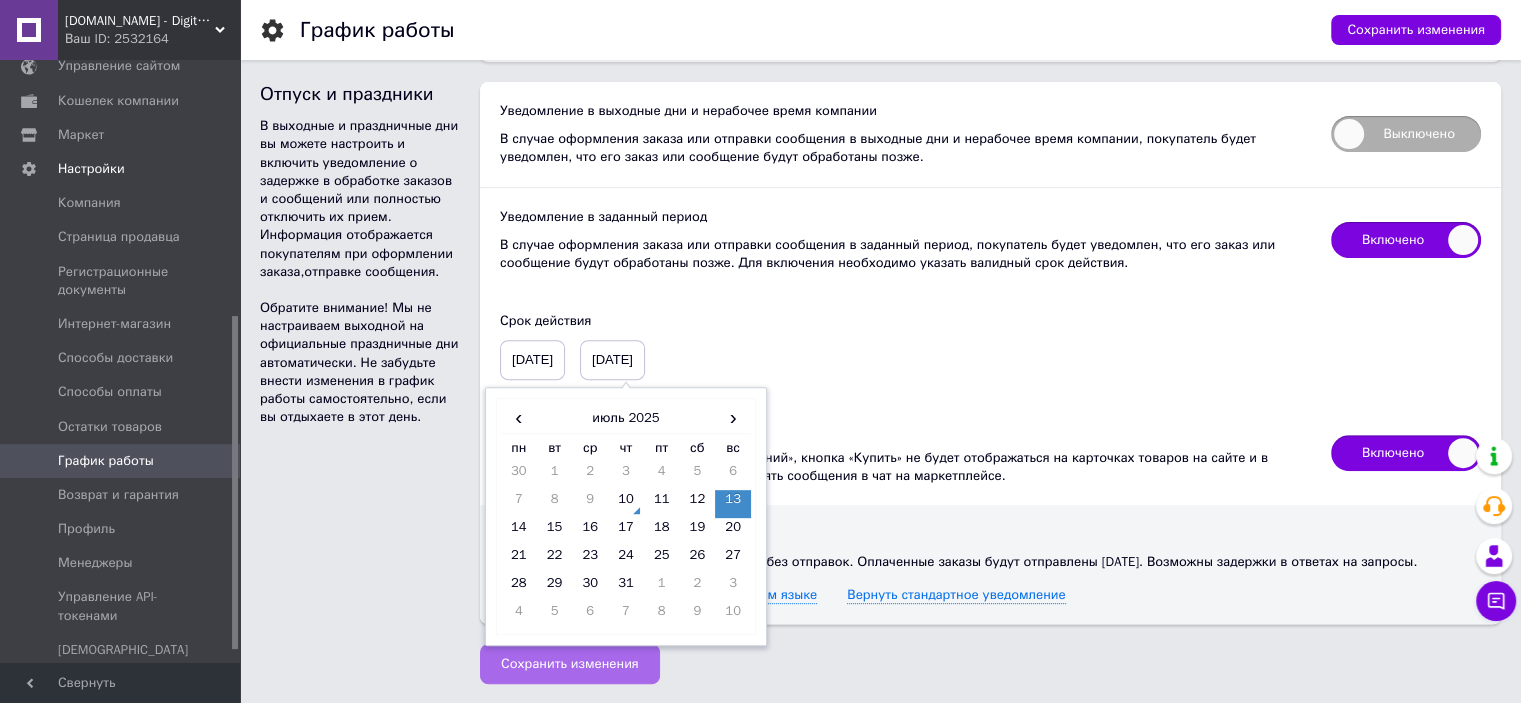 click on "Сохранить изменения" at bounding box center (570, 664) 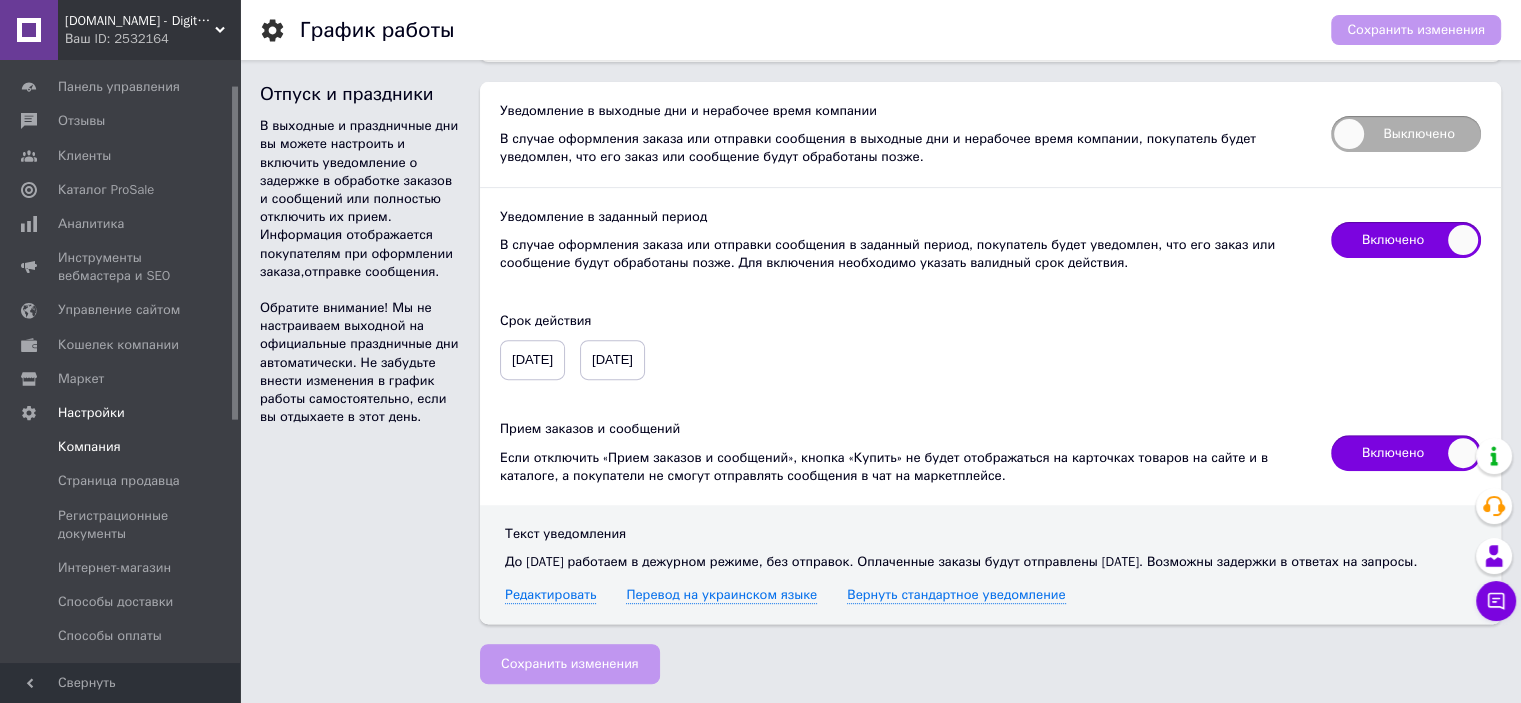 scroll, scrollTop: 0, scrollLeft: 0, axis: both 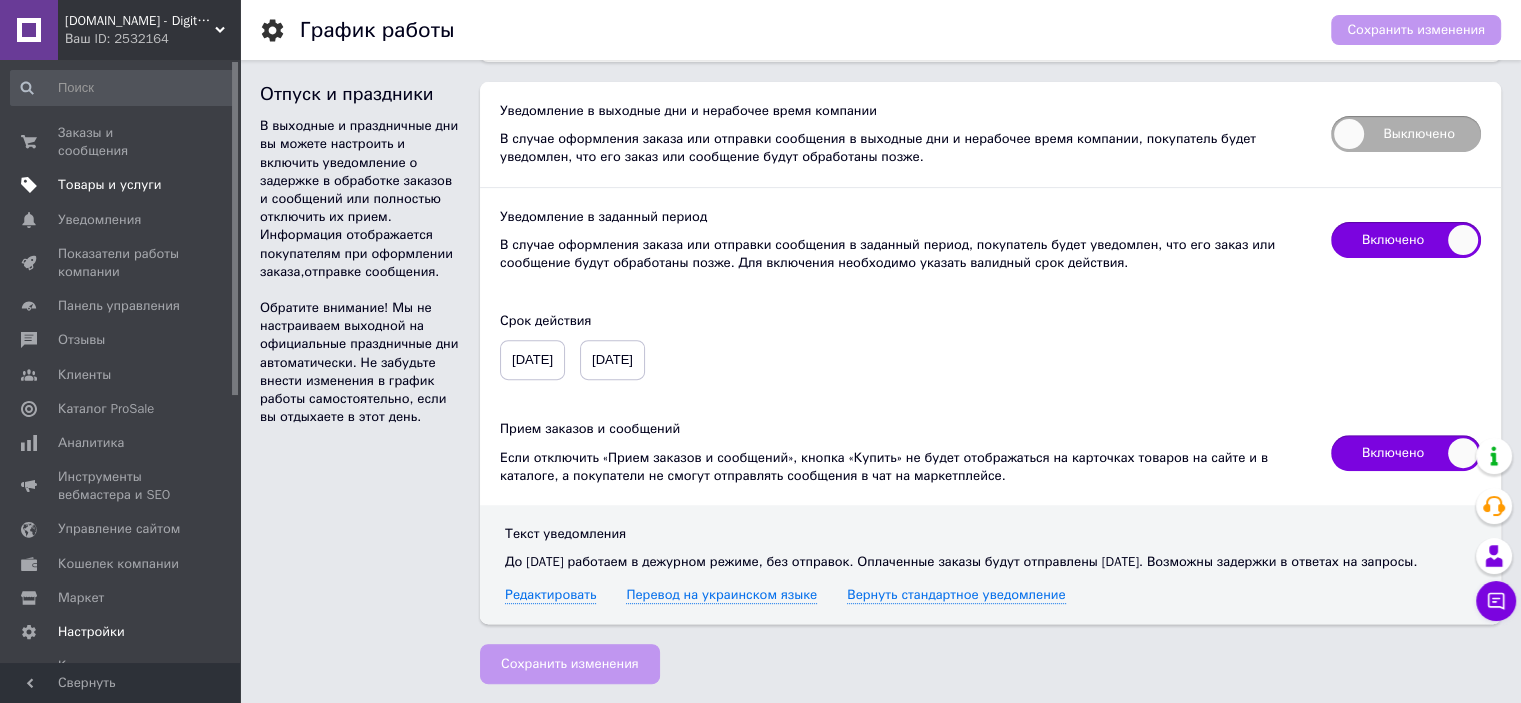 click on "Товары и услуги" at bounding box center [123, 185] 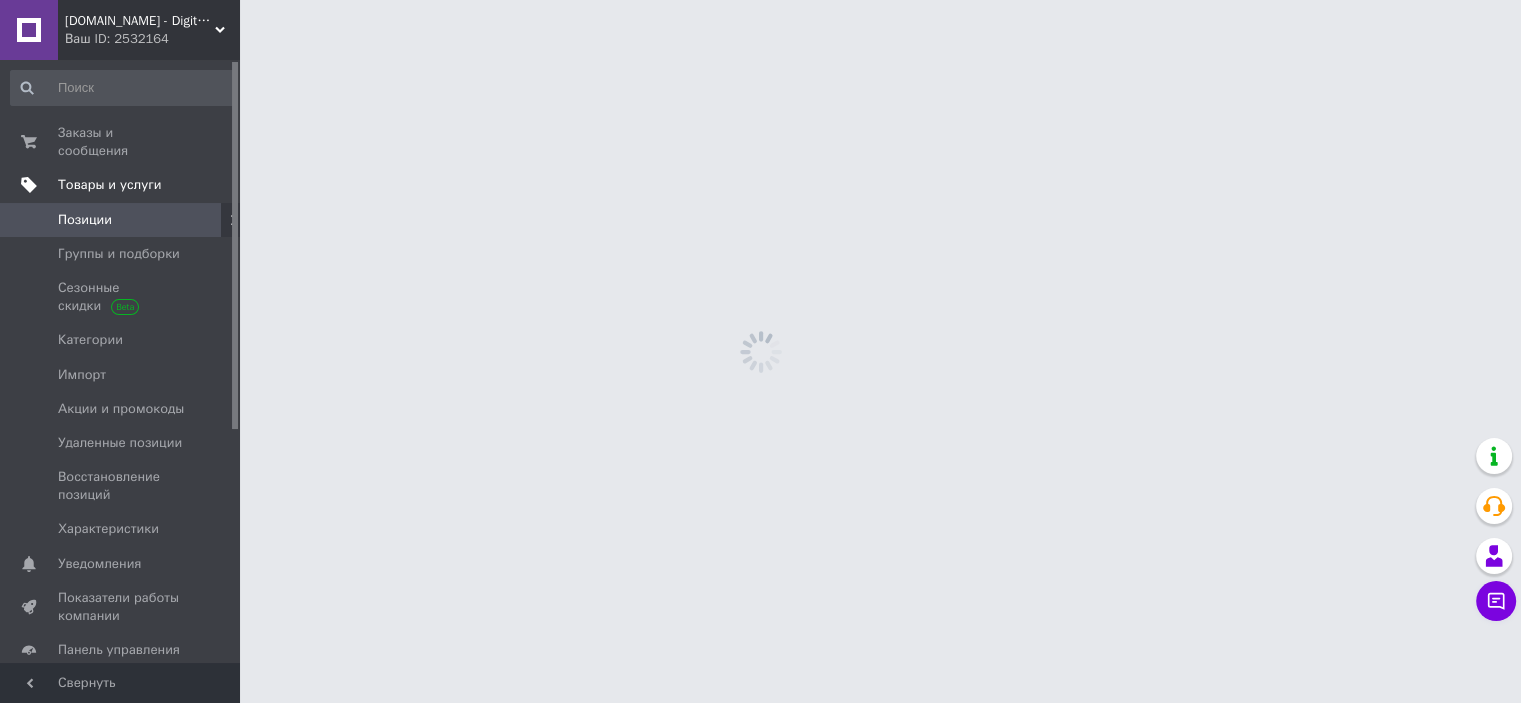 scroll, scrollTop: 0, scrollLeft: 0, axis: both 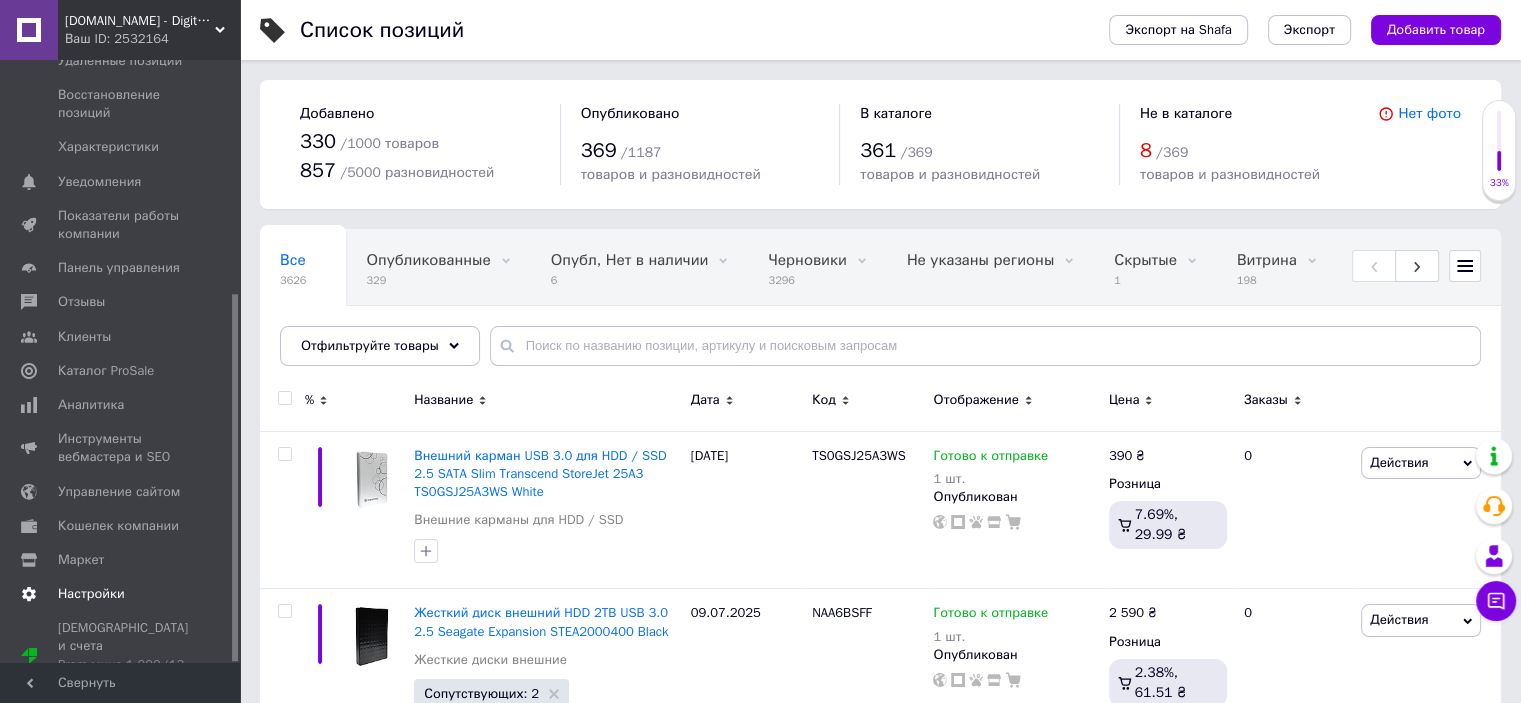 click on "Настройки" at bounding box center [91, 594] 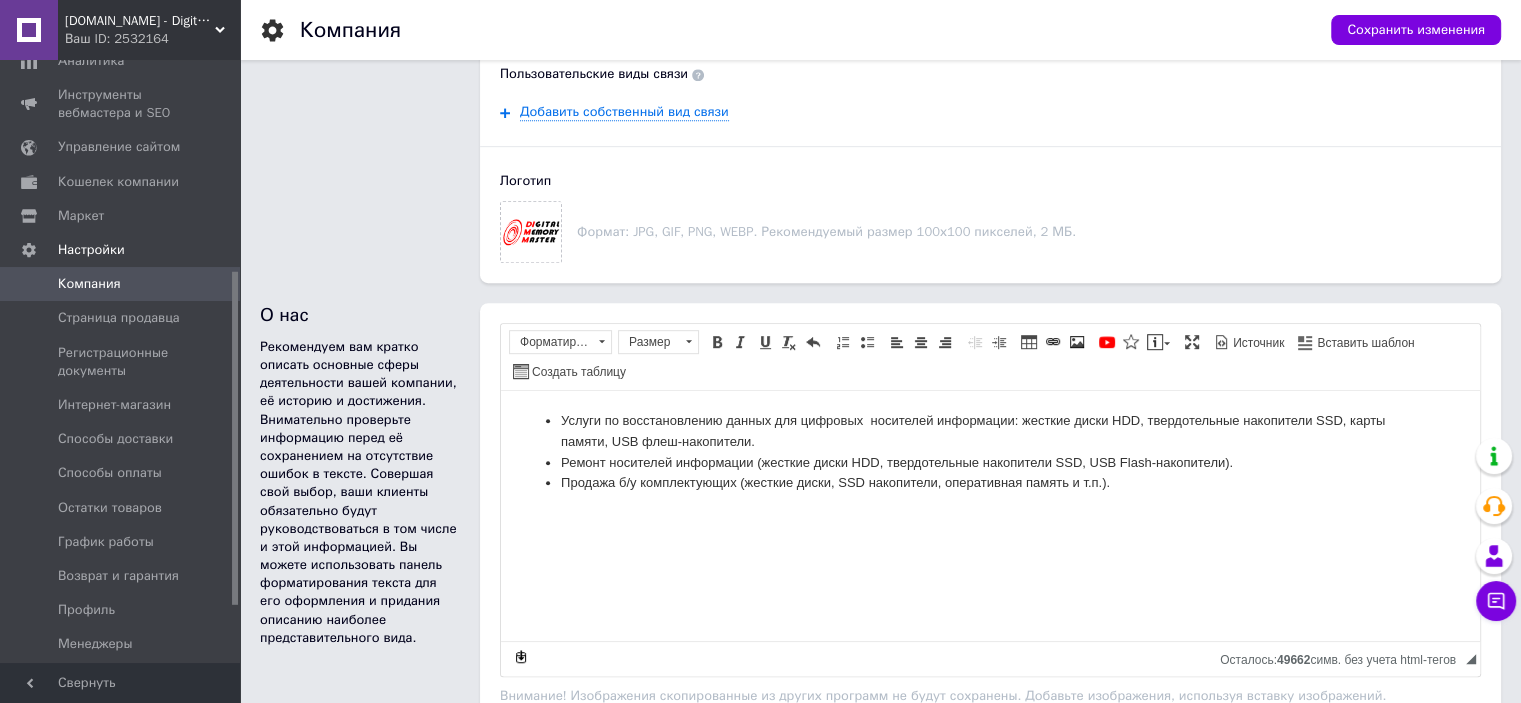 scroll, scrollTop: 1200, scrollLeft: 0, axis: vertical 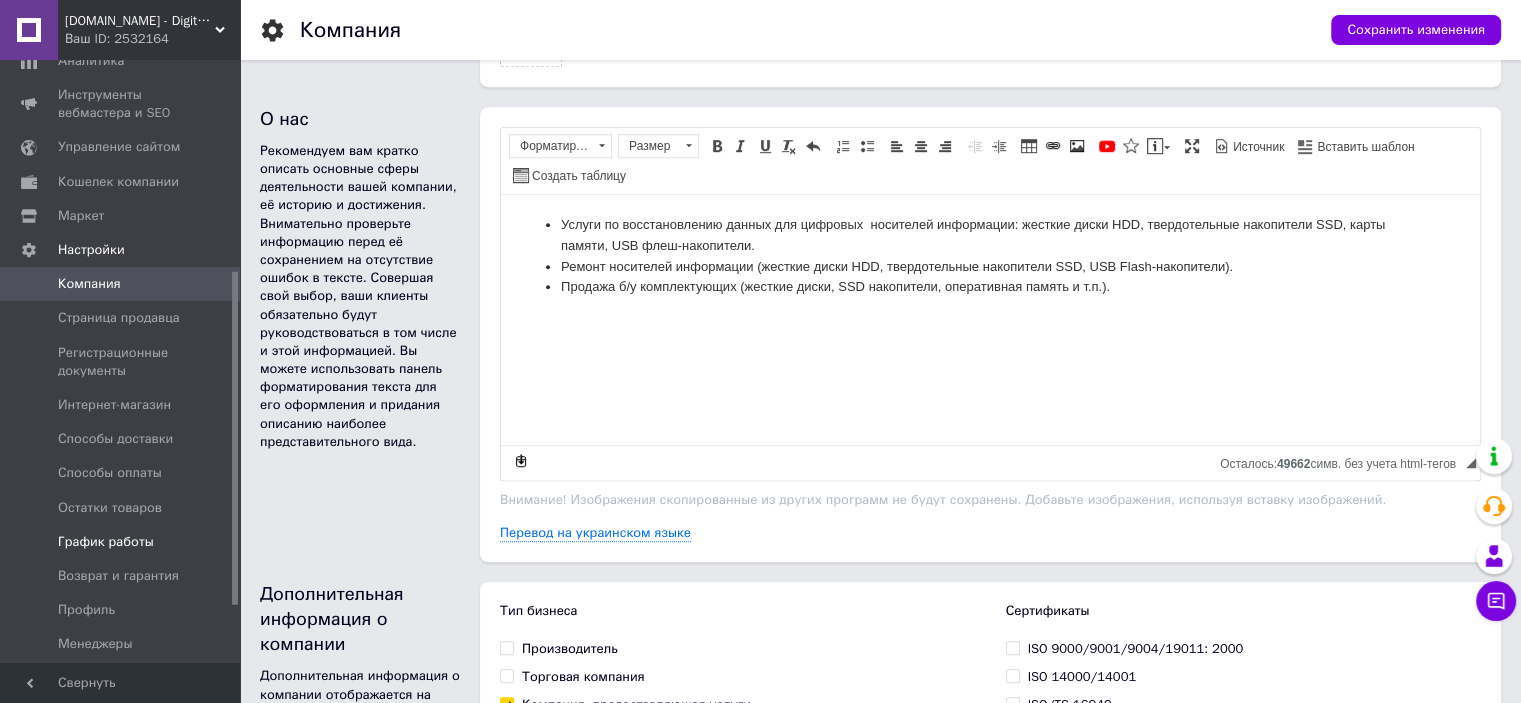 click on "График работы" at bounding box center (106, 542) 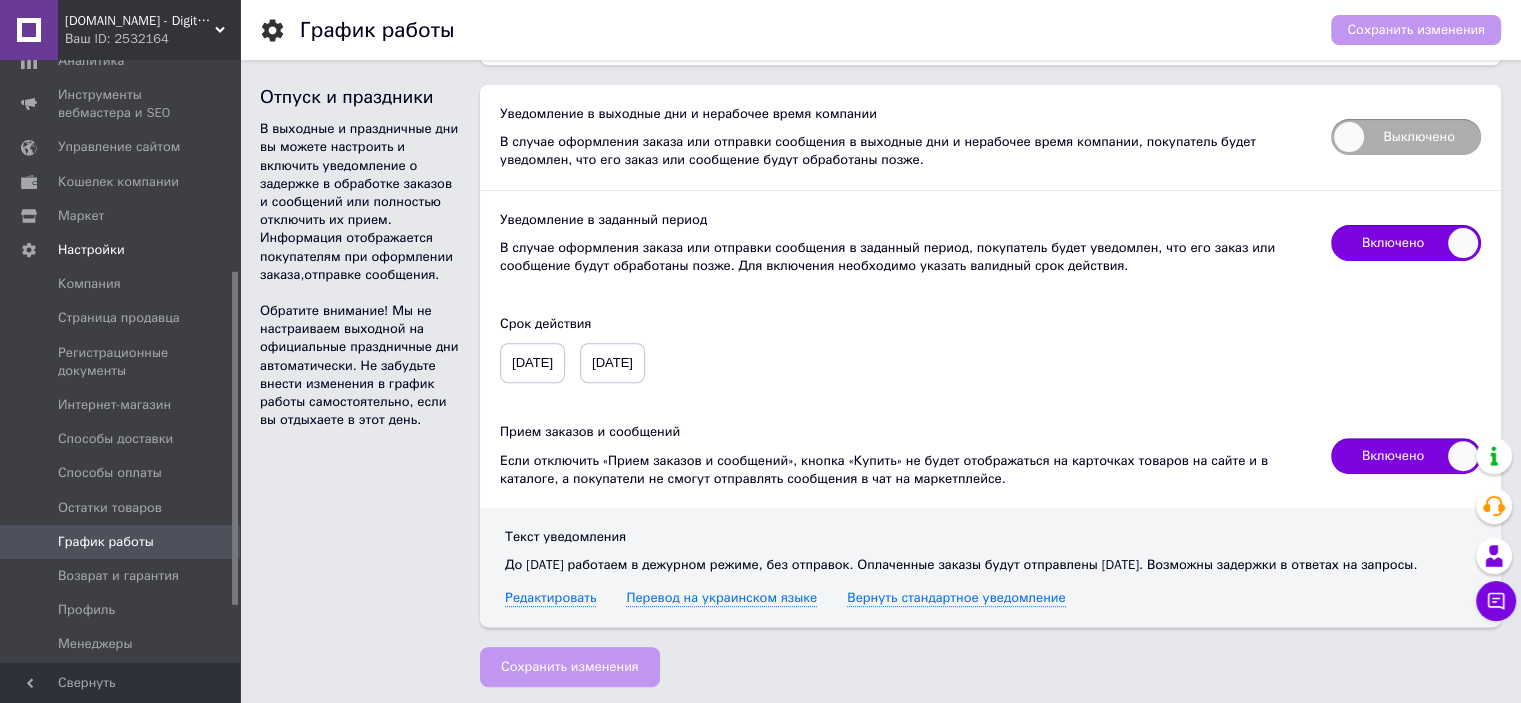 scroll, scrollTop: 660, scrollLeft: 0, axis: vertical 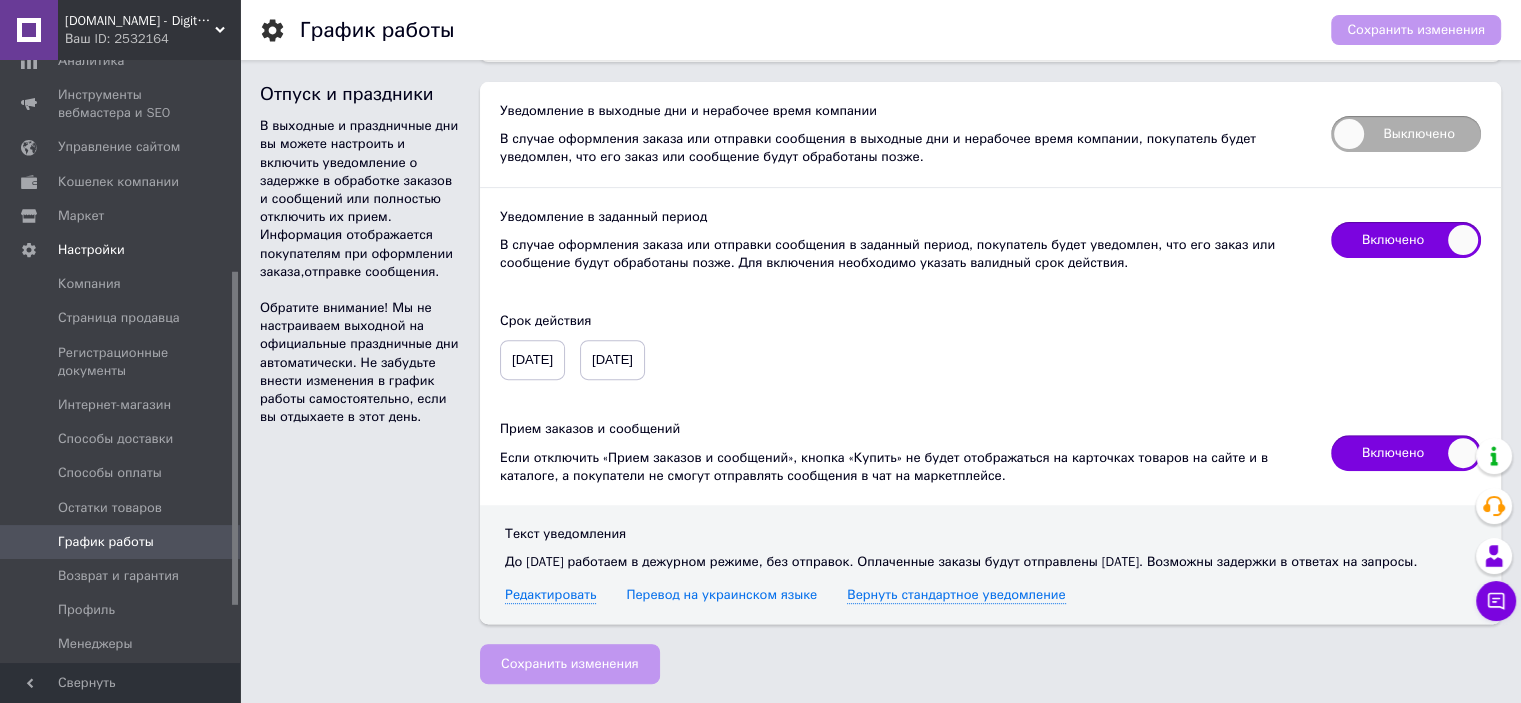 click on "Перевод на украинском языке" at bounding box center [721, 595] 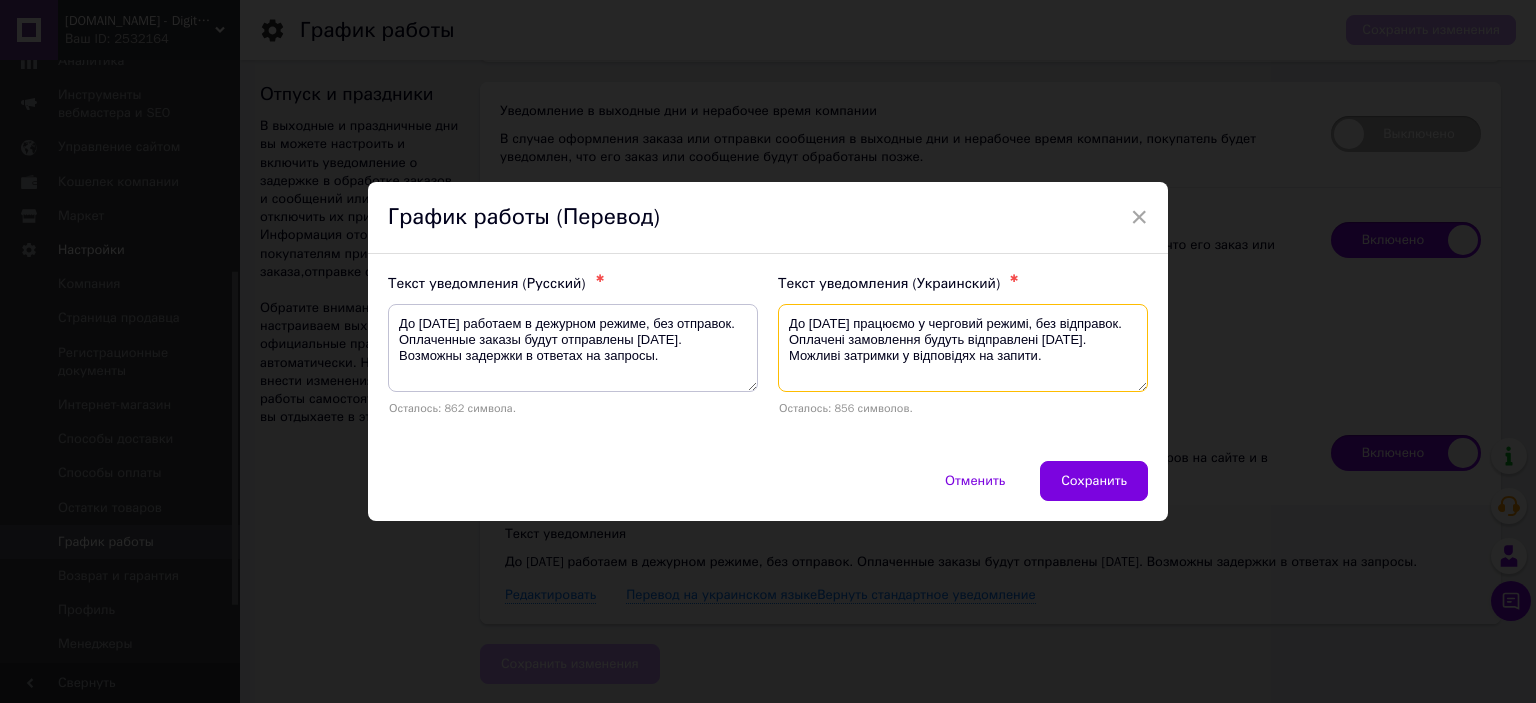 click on "До [DATE] працюємо у черговий режимі, без відправок. Оплачені замовлення будуть відправлені [DATE]. Можливі затримки у відповідях на запити." at bounding box center (963, 348) 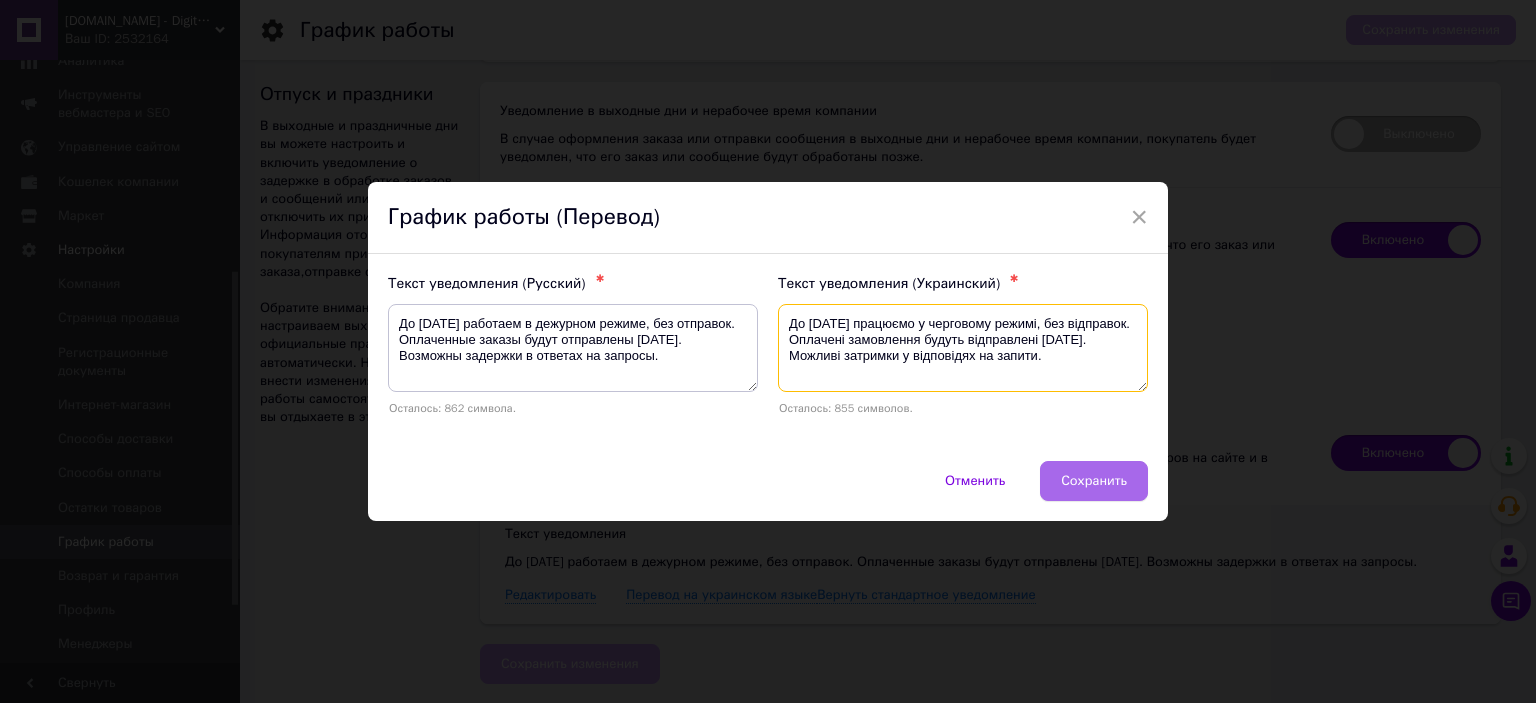 type on "До [DATE] працюємо у черговому режимі, без відправок. Оплачені замовлення будуть відправлені [DATE]. Можливі затримки у відповідях на запити." 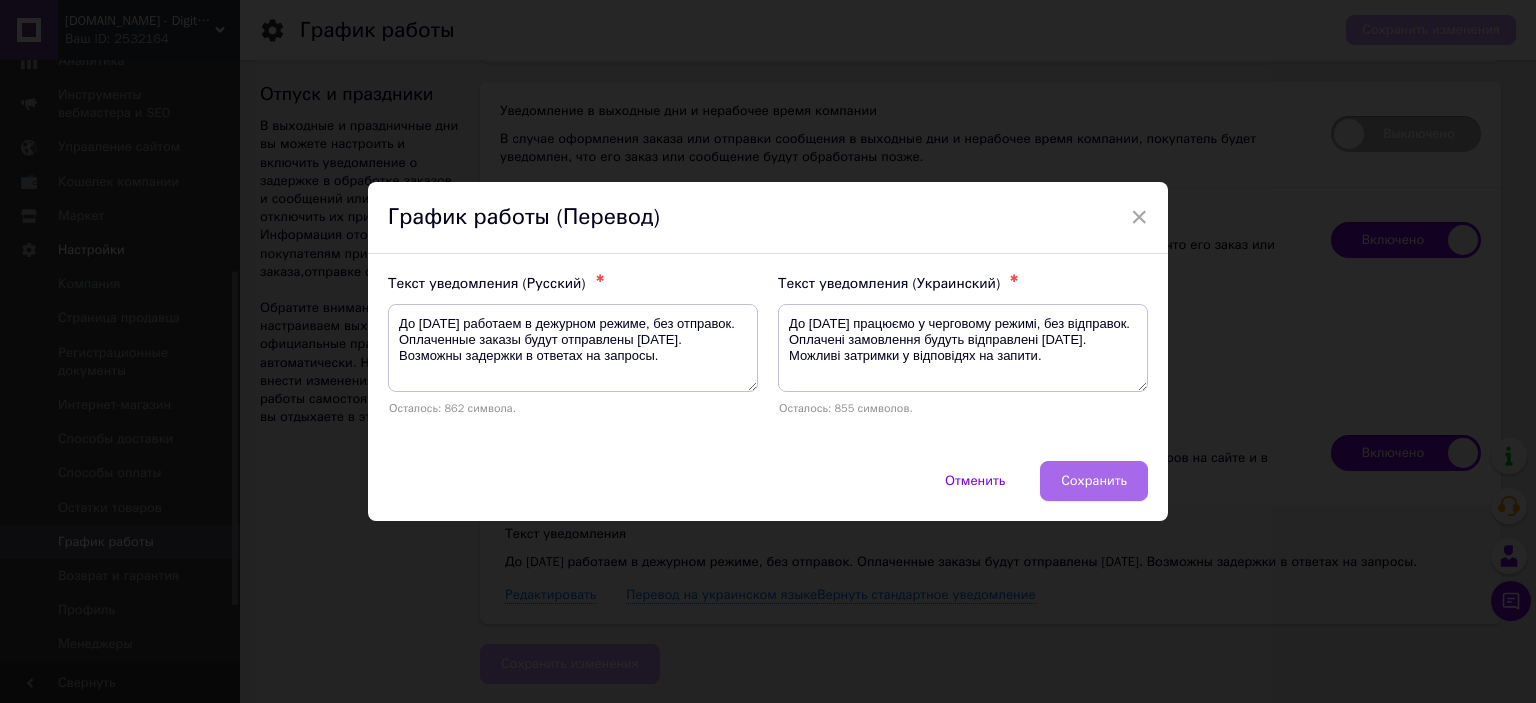click on "Сохранить" at bounding box center [1094, 481] 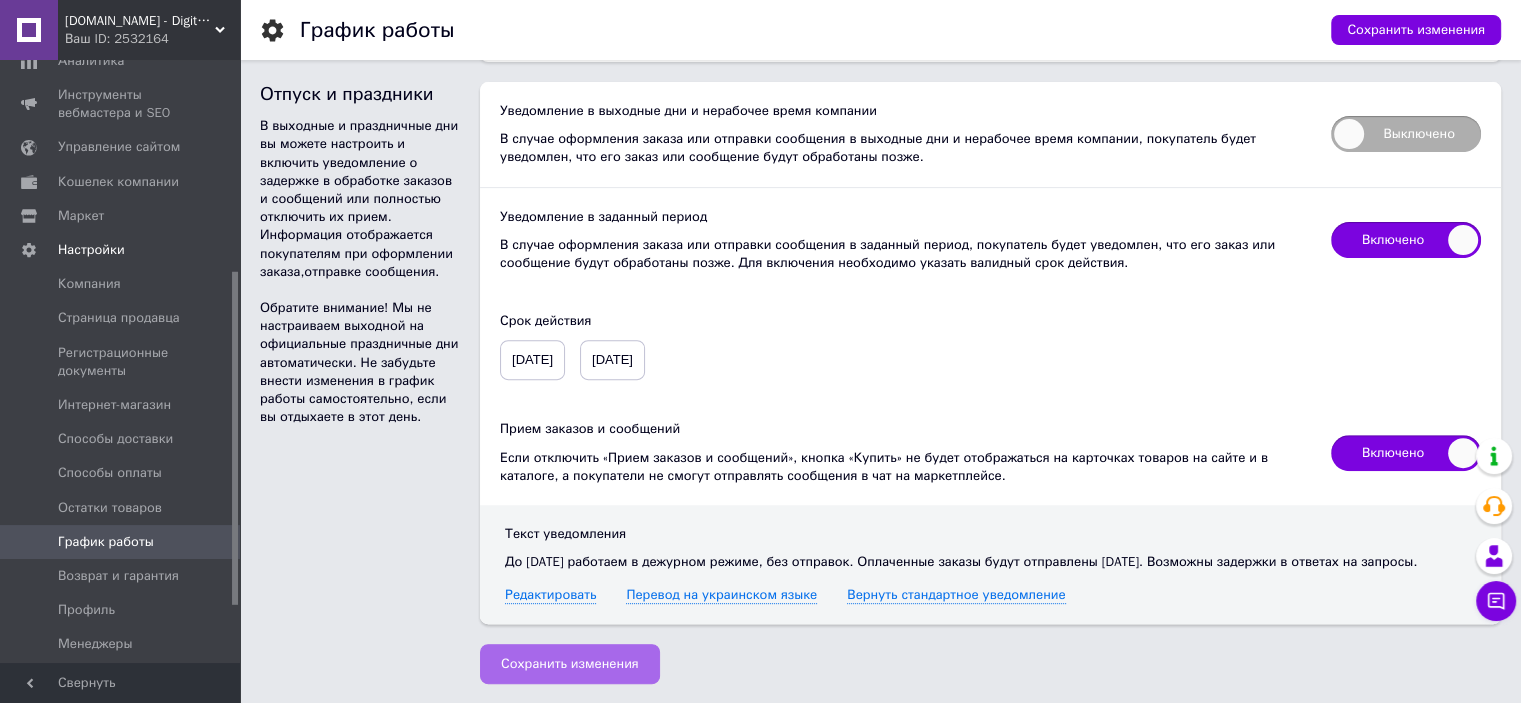 click on "Сохранить изменения" at bounding box center [570, 664] 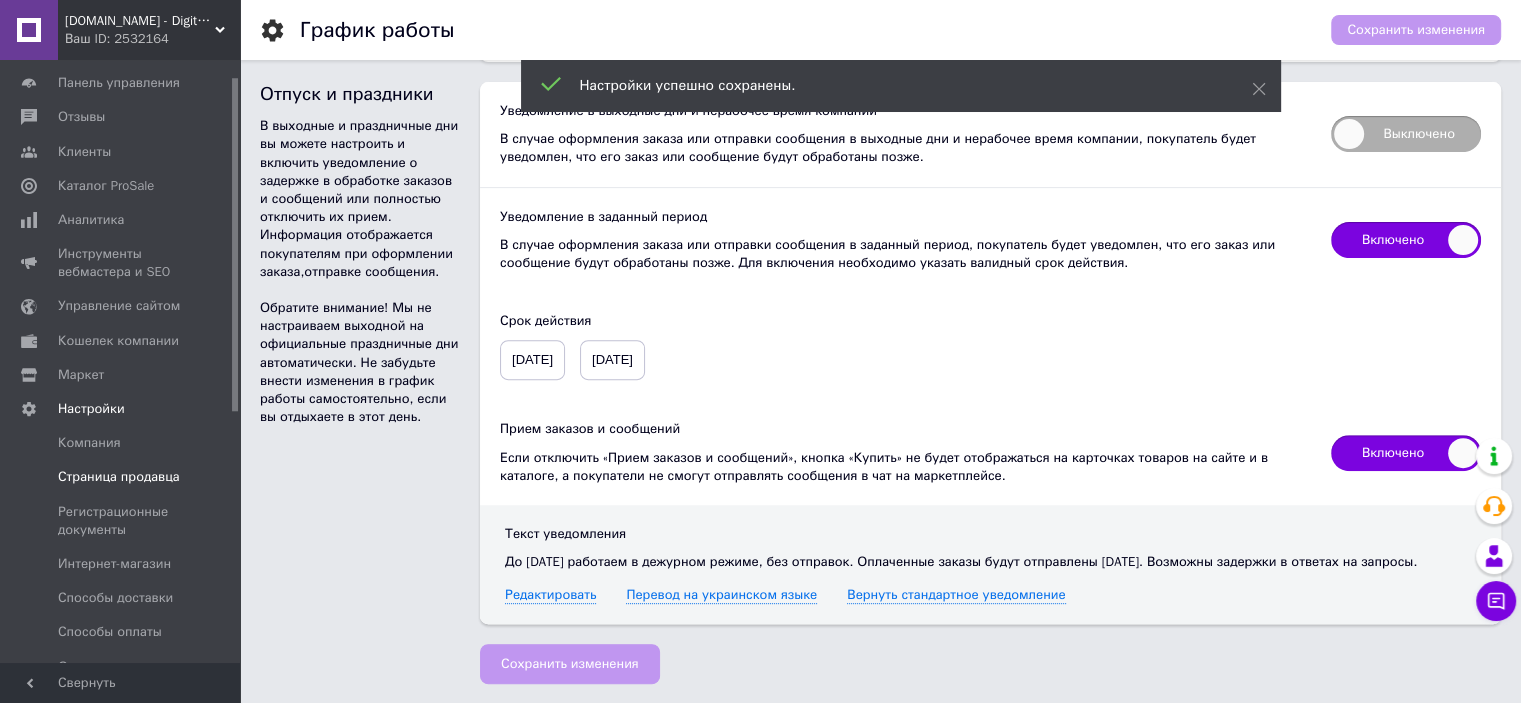 scroll, scrollTop: 0, scrollLeft: 0, axis: both 